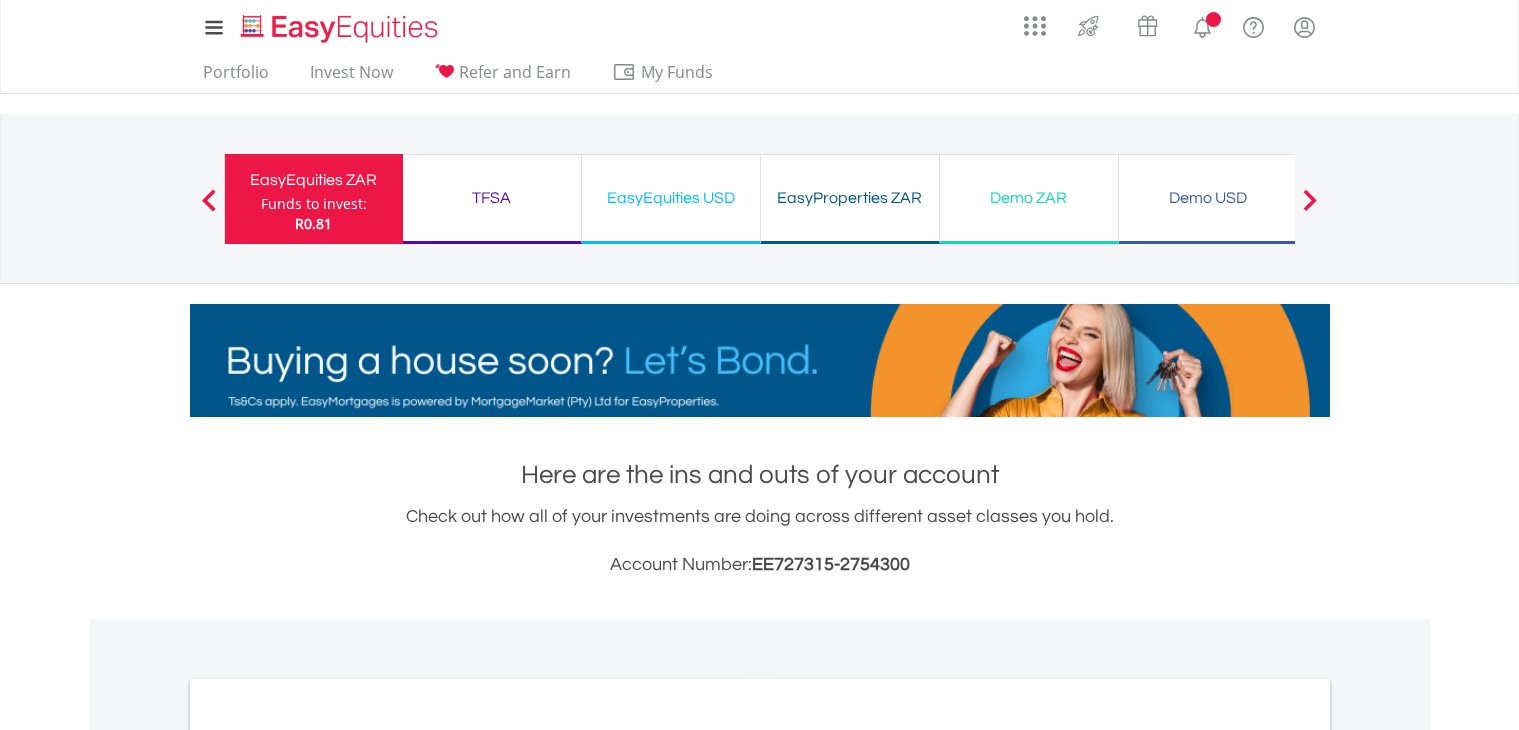 scroll, scrollTop: 0, scrollLeft: 0, axis: both 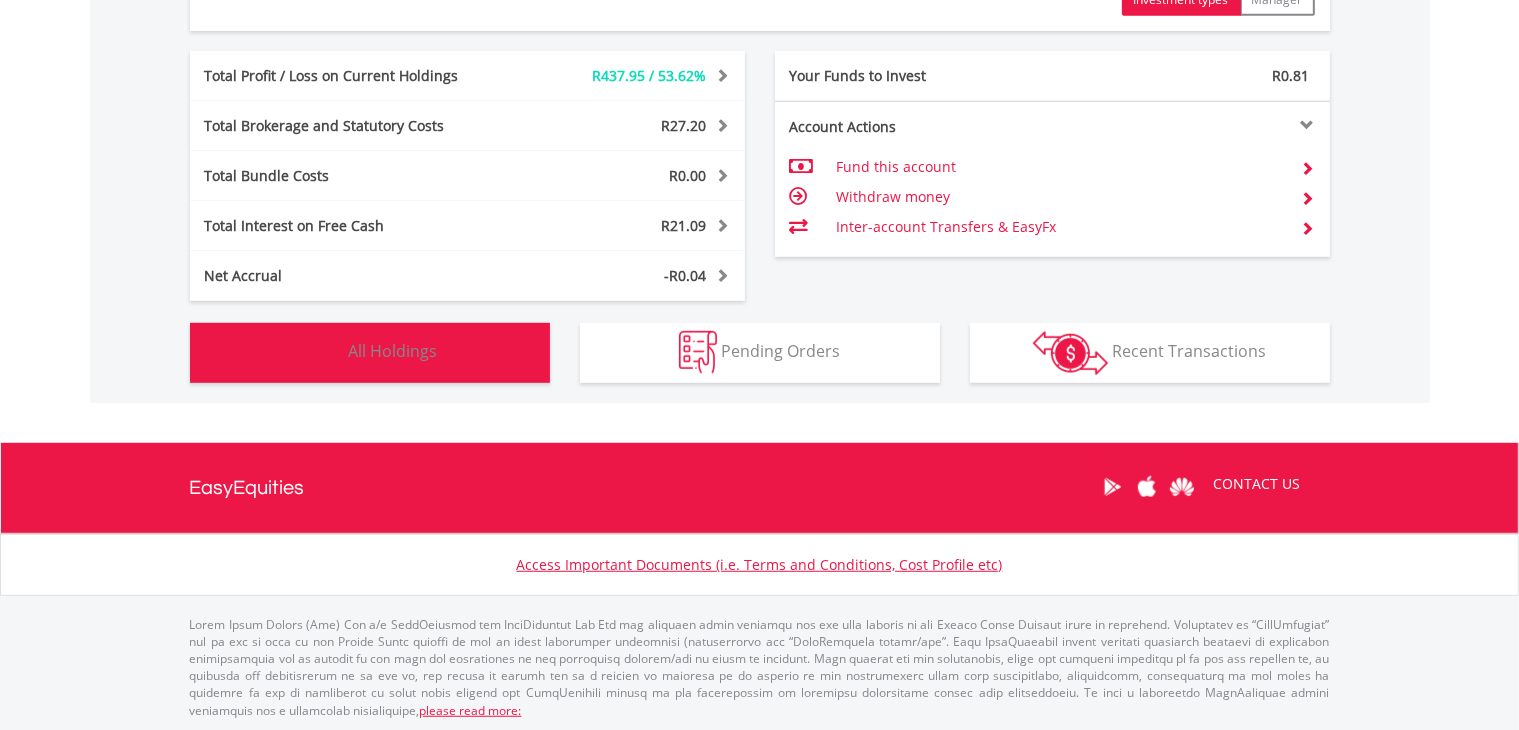 click on "Holdings
All Holdings" at bounding box center (370, 353) 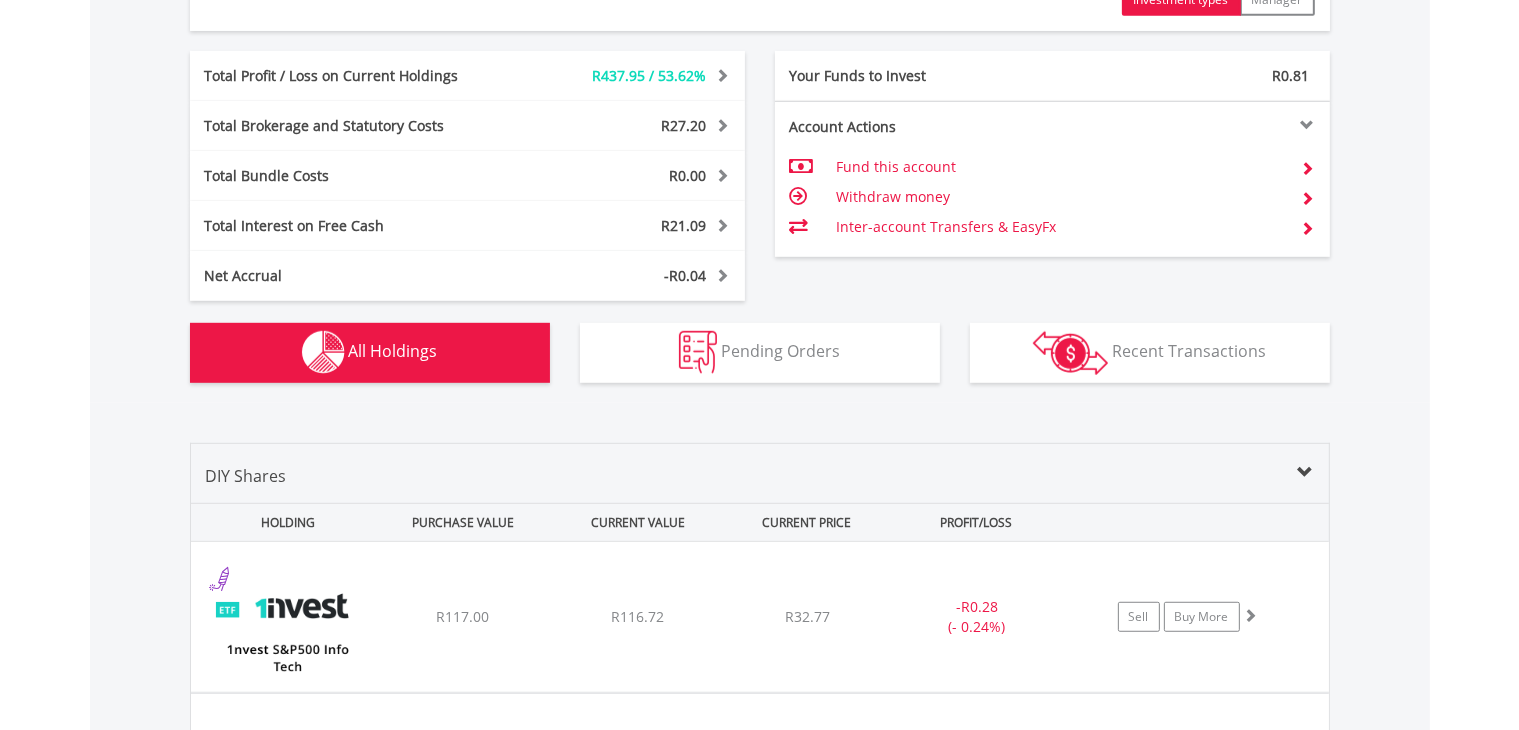 scroll, scrollTop: 1560, scrollLeft: 0, axis: vertical 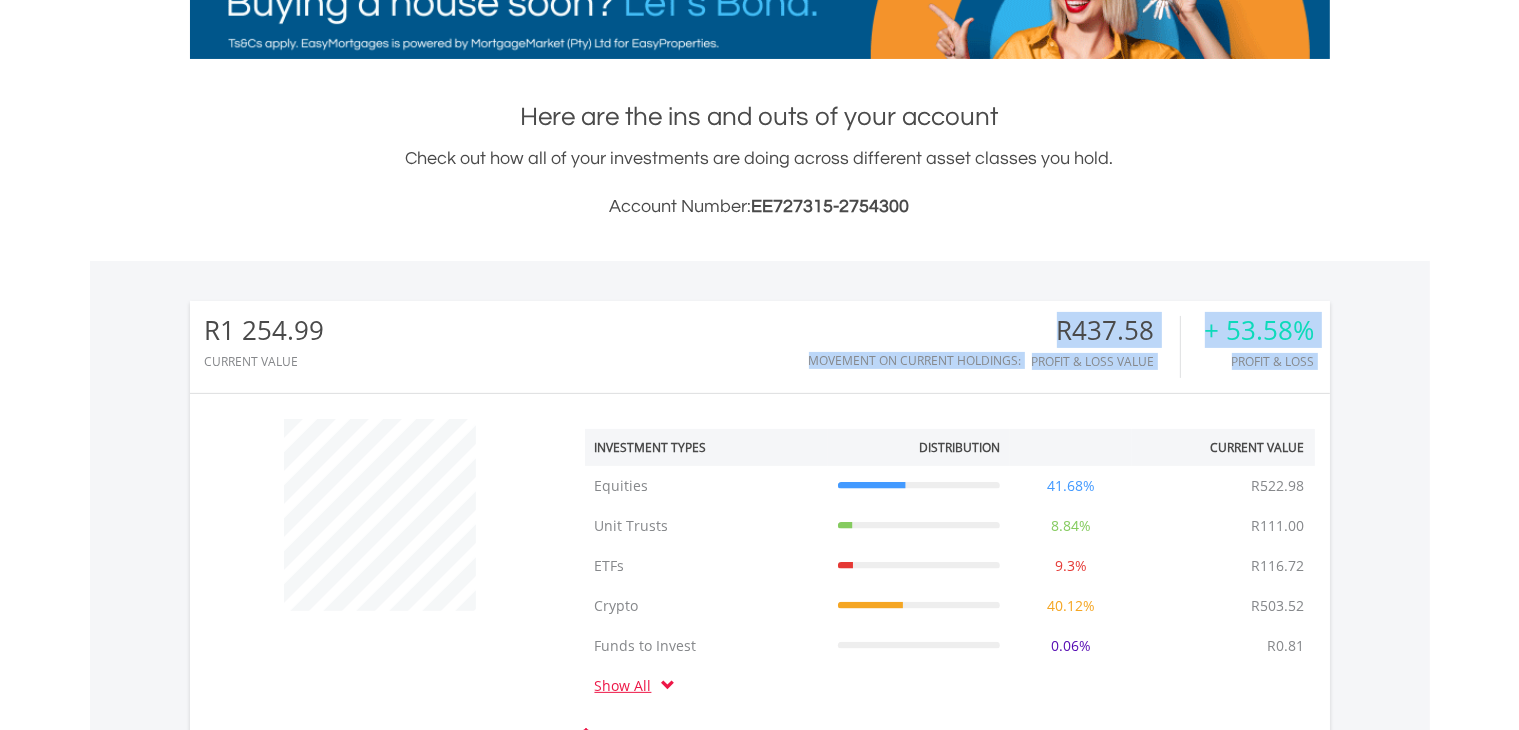drag, startPoint x: 1497, startPoint y: 420, endPoint x: 1535, endPoint y: 383, distance: 53.037724 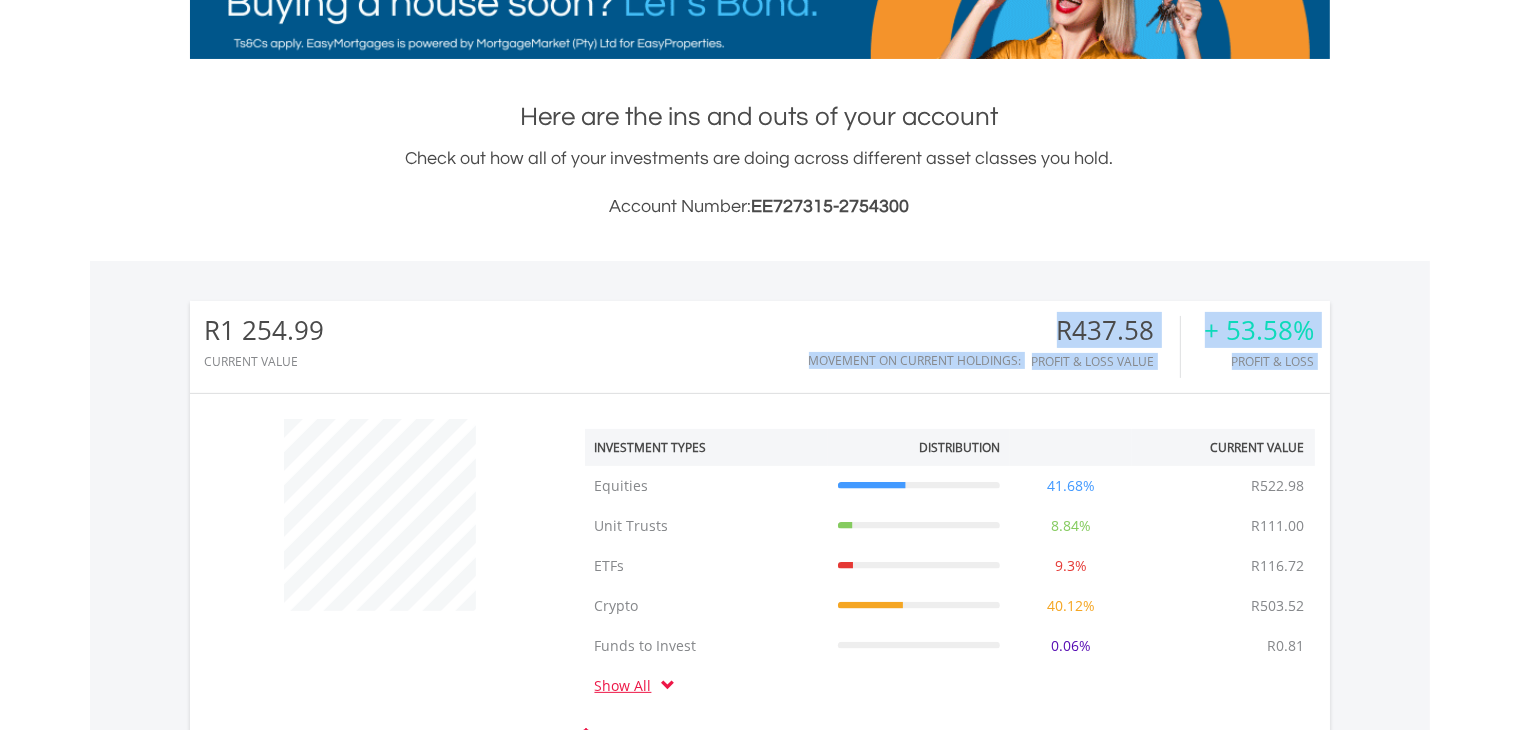 click on "My Investments
Invest Now
New Listings
Sell
My Recurring Investments
Pending Orders
Switch Unit Trusts
Vouchers
Buy a Voucher
Redeem a Voucher" at bounding box center (759, 576) 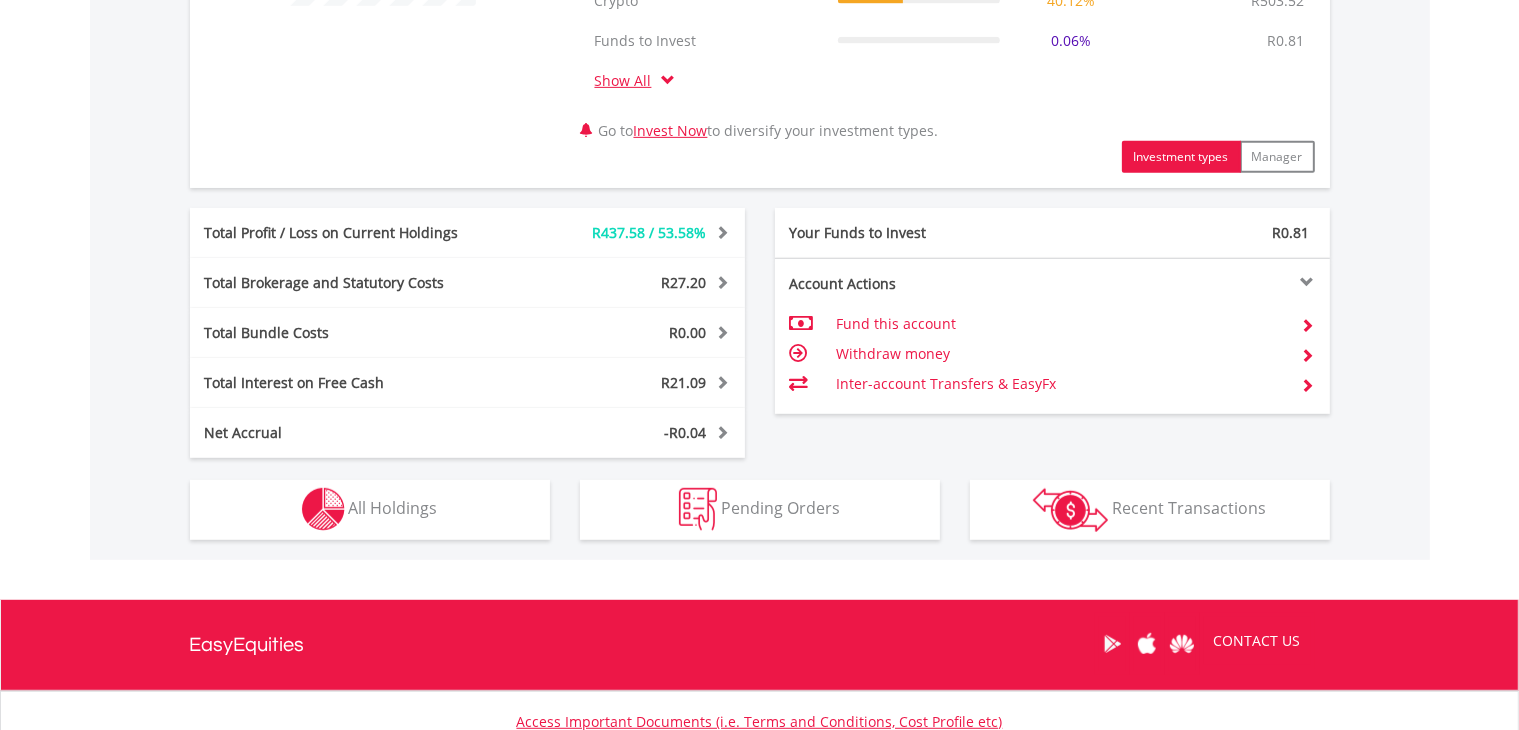 scroll, scrollTop: 978, scrollLeft: 0, axis: vertical 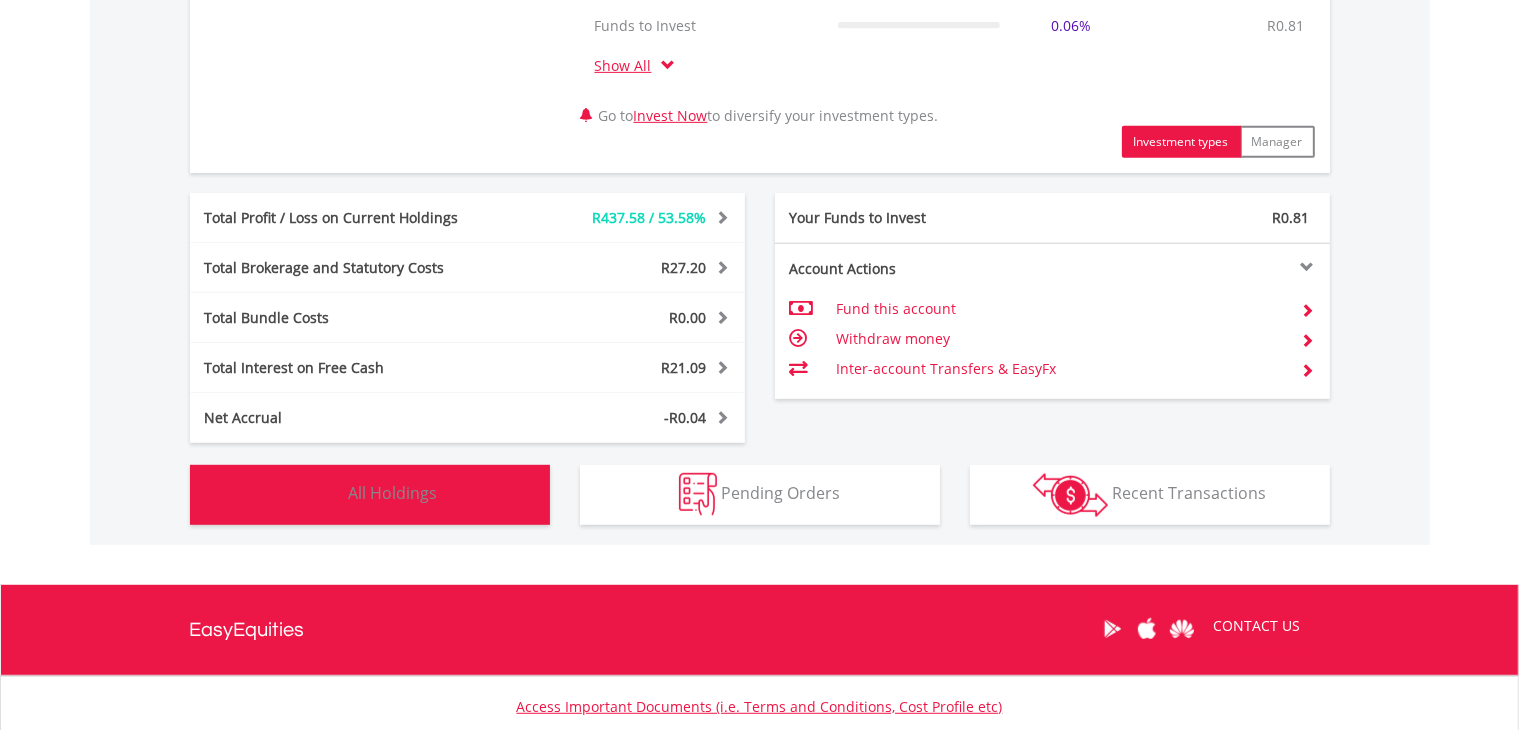click on "Holdings
All Holdings" at bounding box center [370, 495] 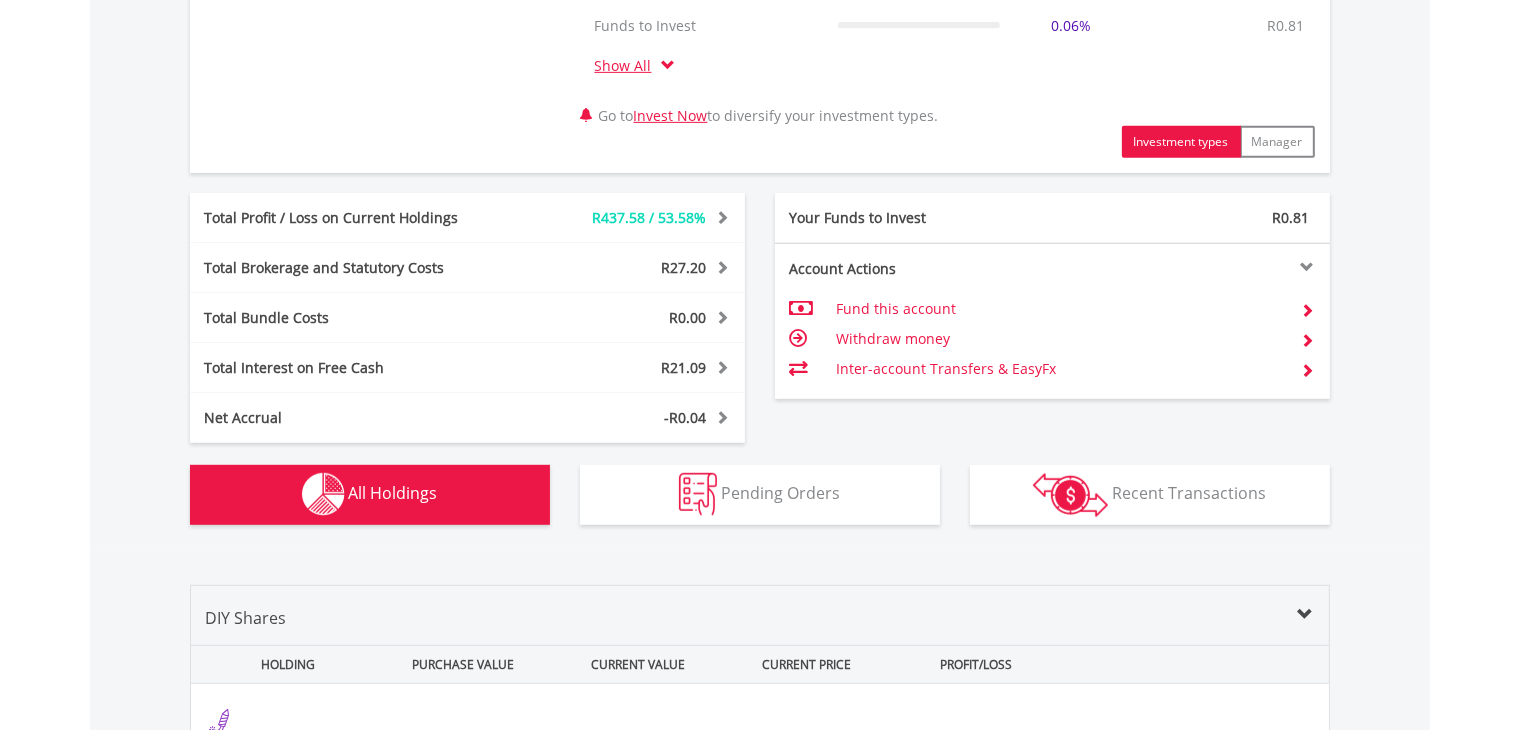 scroll, scrollTop: 1560, scrollLeft: 0, axis: vertical 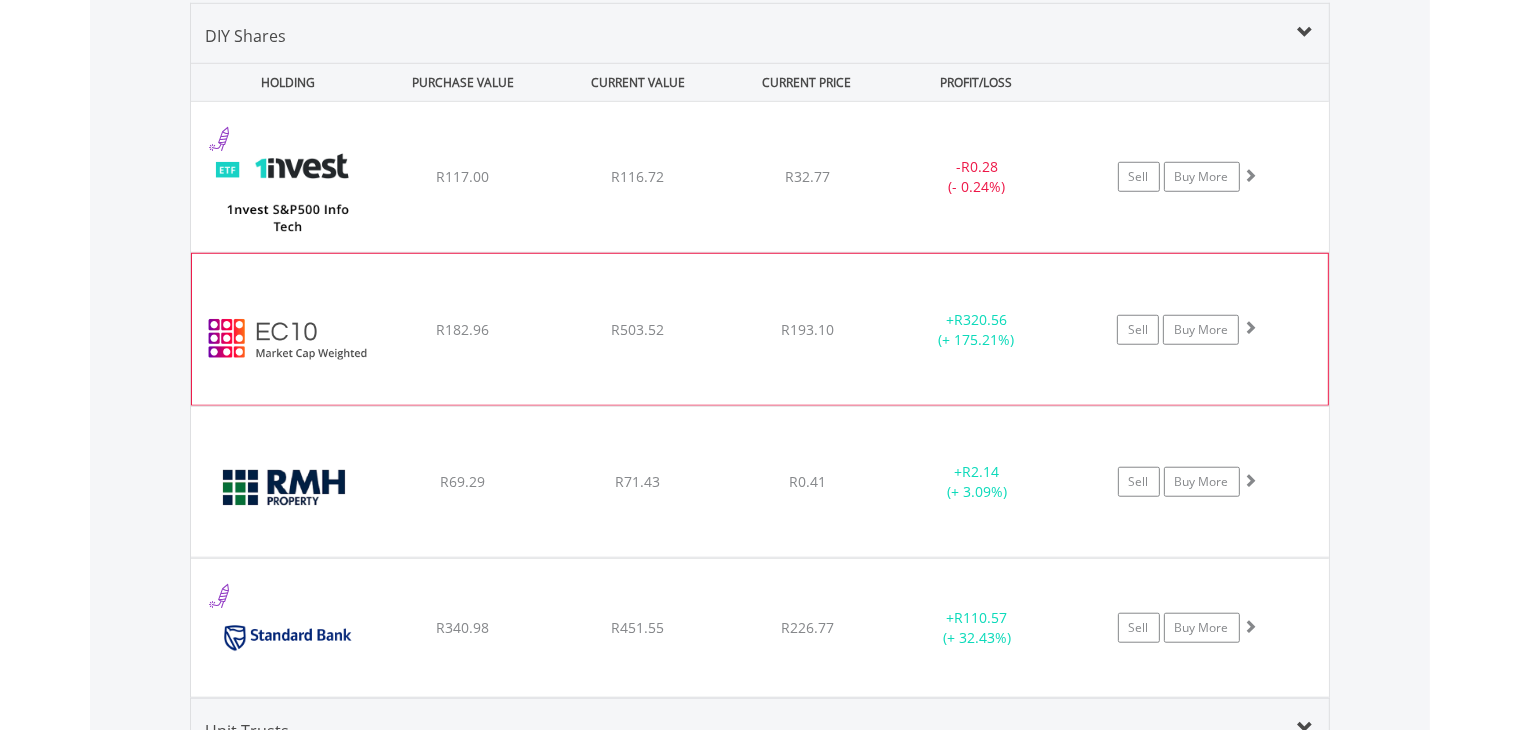 click on "﻿
EasyCrypto 10
R182.96
R503.52
R193.10
+  R320.56 (+ 175.21%)
Sell
Buy More" at bounding box center (760, 177) 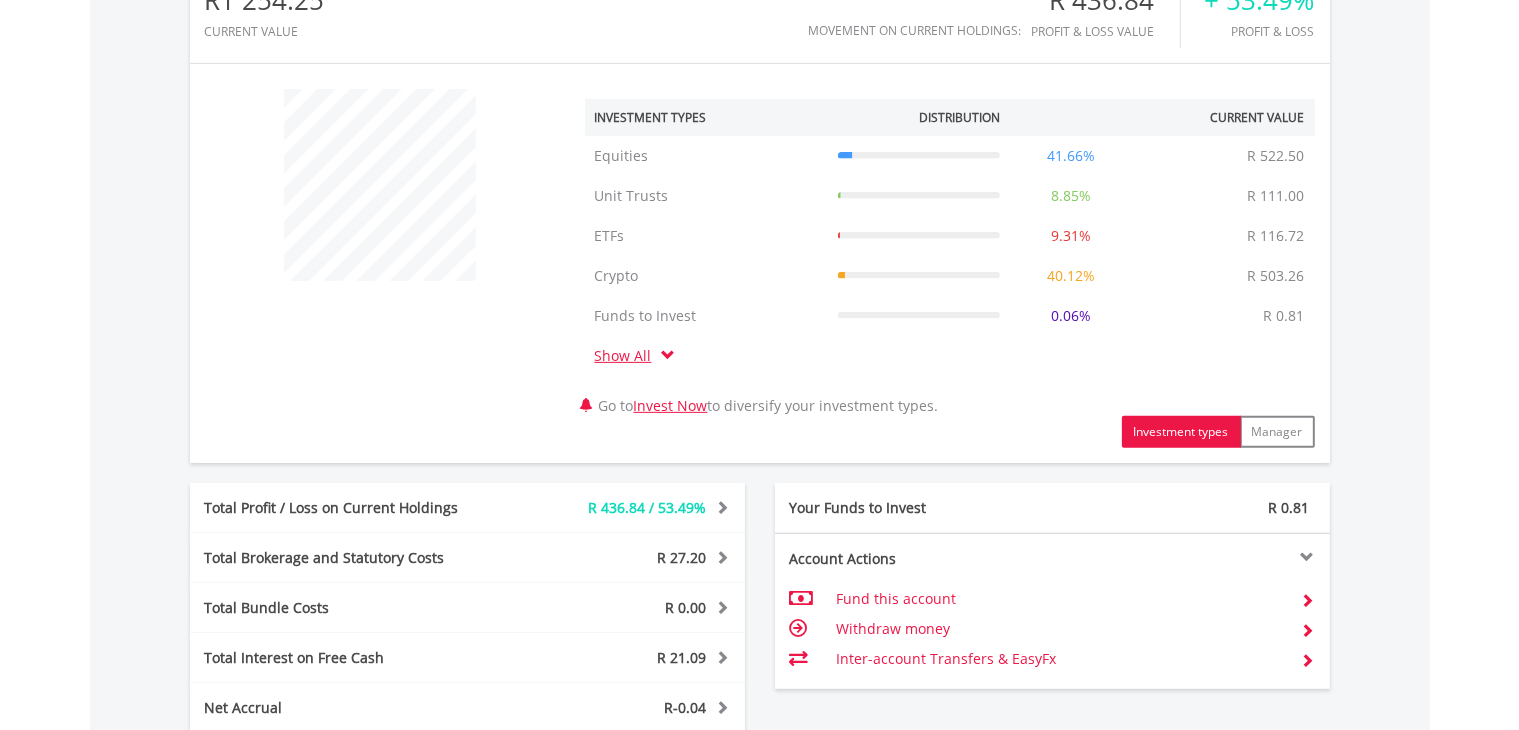 scroll, scrollTop: 1120, scrollLeft: 0, axis: vertical 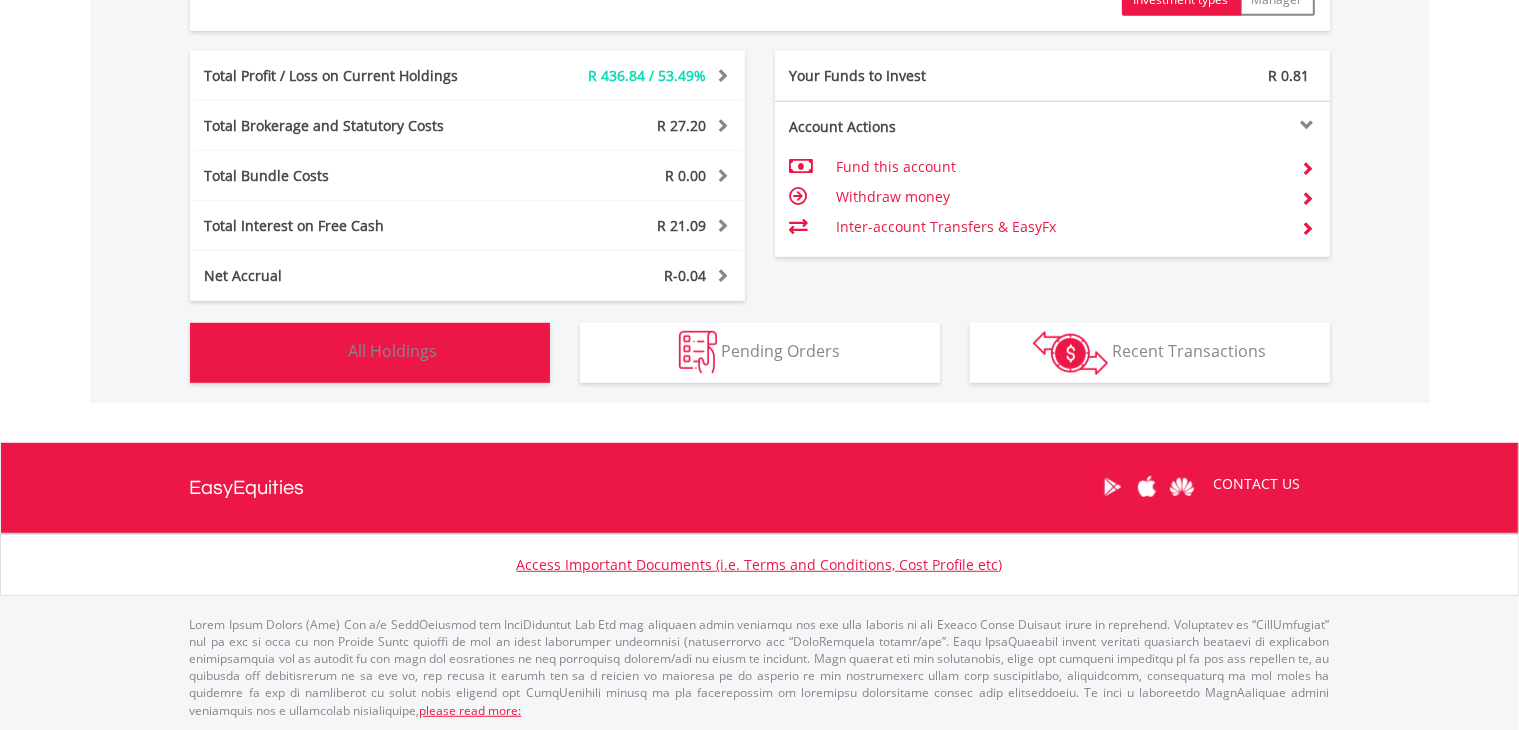 click at bounding box center (323, 352) 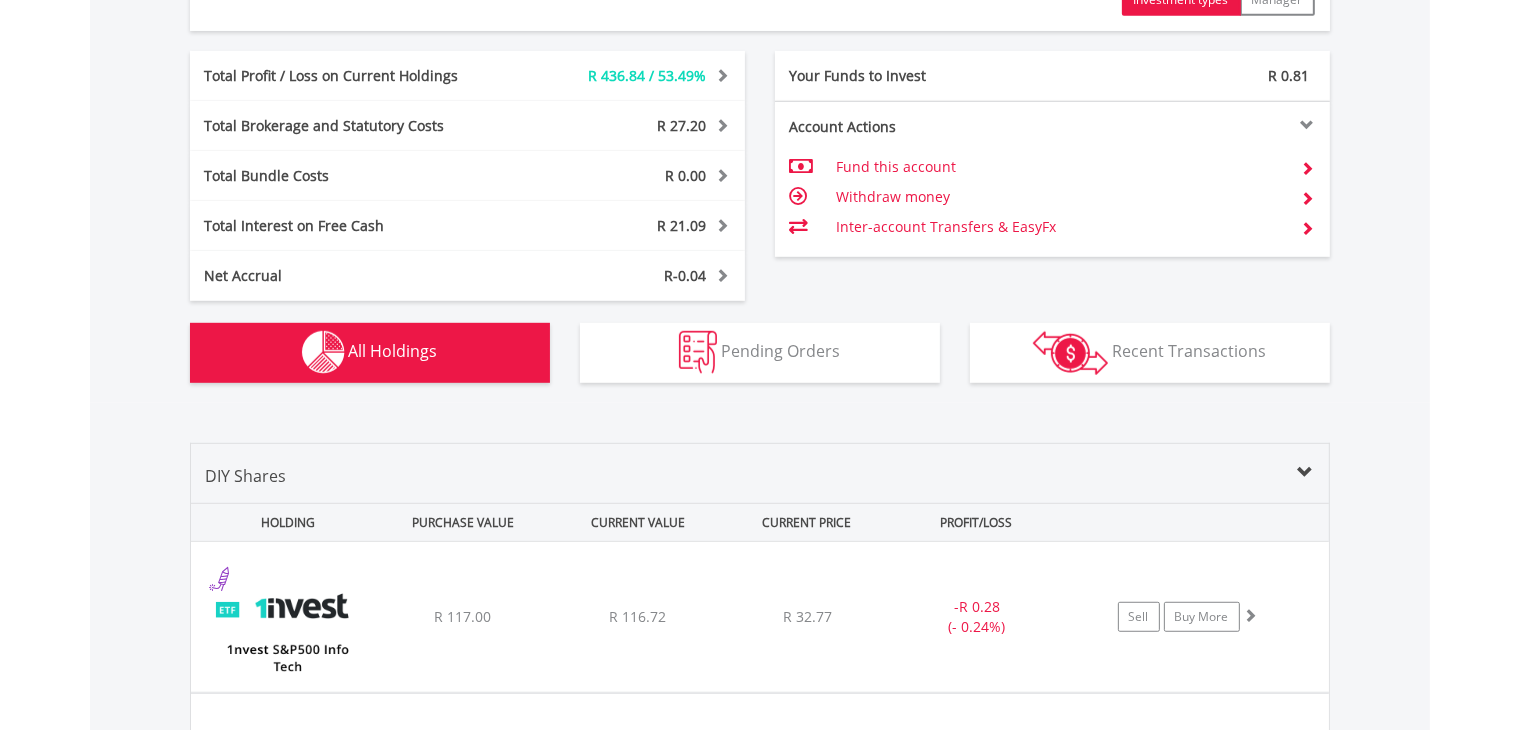 scroll, scrollTop: 1560, scrollLeft: 0, axis: vertical 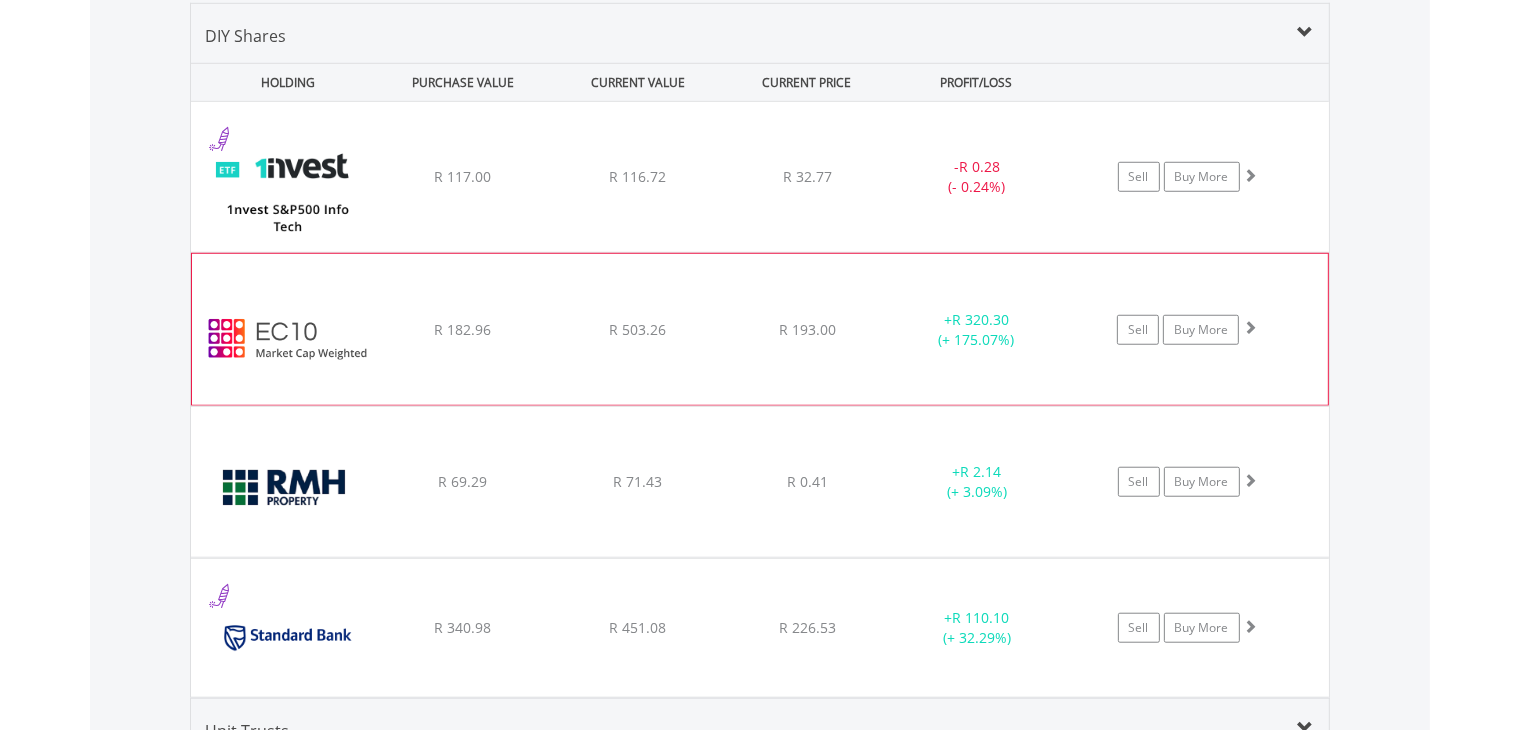 click on "﻿
EasyCrypto 10
R 182.96
R 503.26
R 193.00
+  R 320.30 (+ 175.07%)
Sell
Buy More" at bounding box center (760, 177) 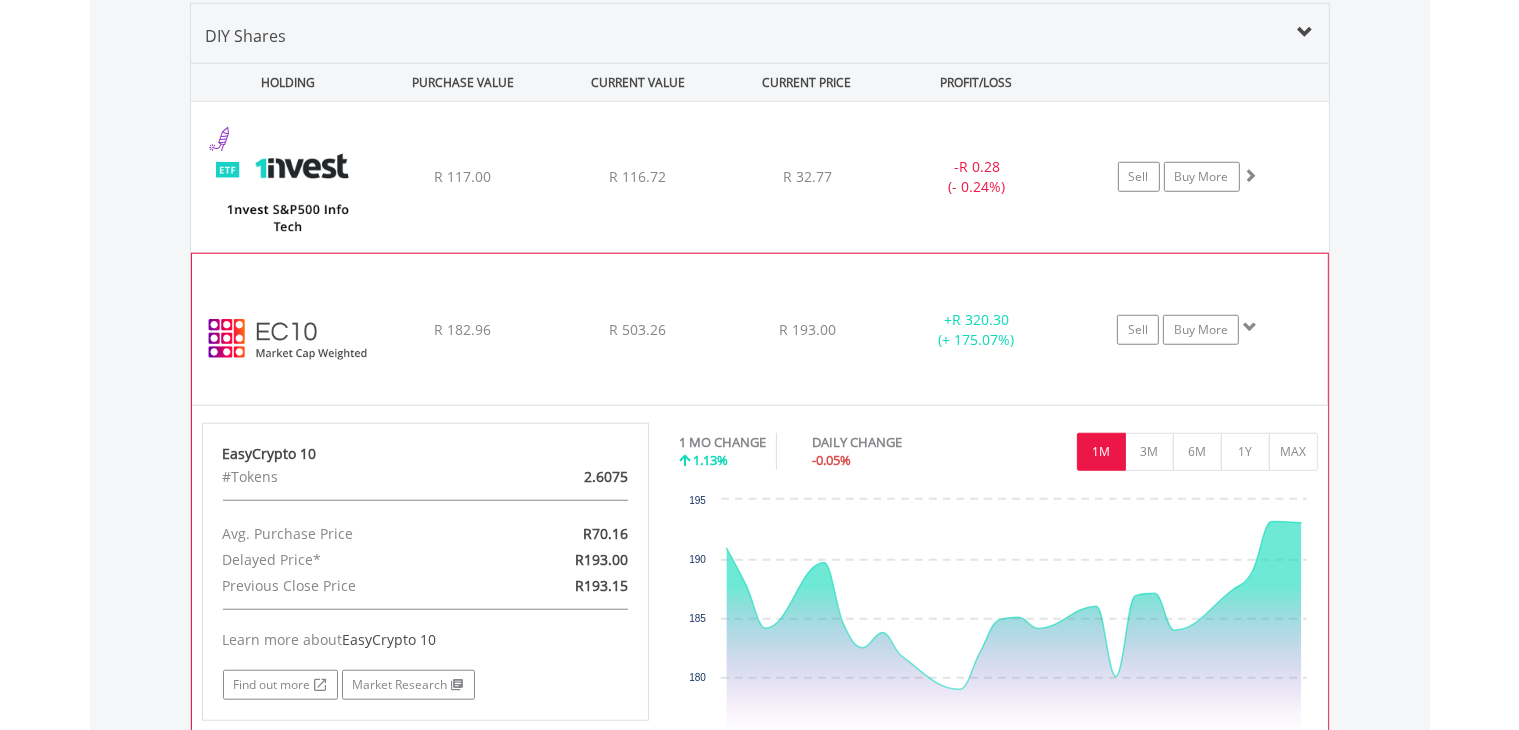 drag, startPoint x: 579, startPoint y: 471, endPoint x: 627, endPoint y: 477, distance: 48.373547 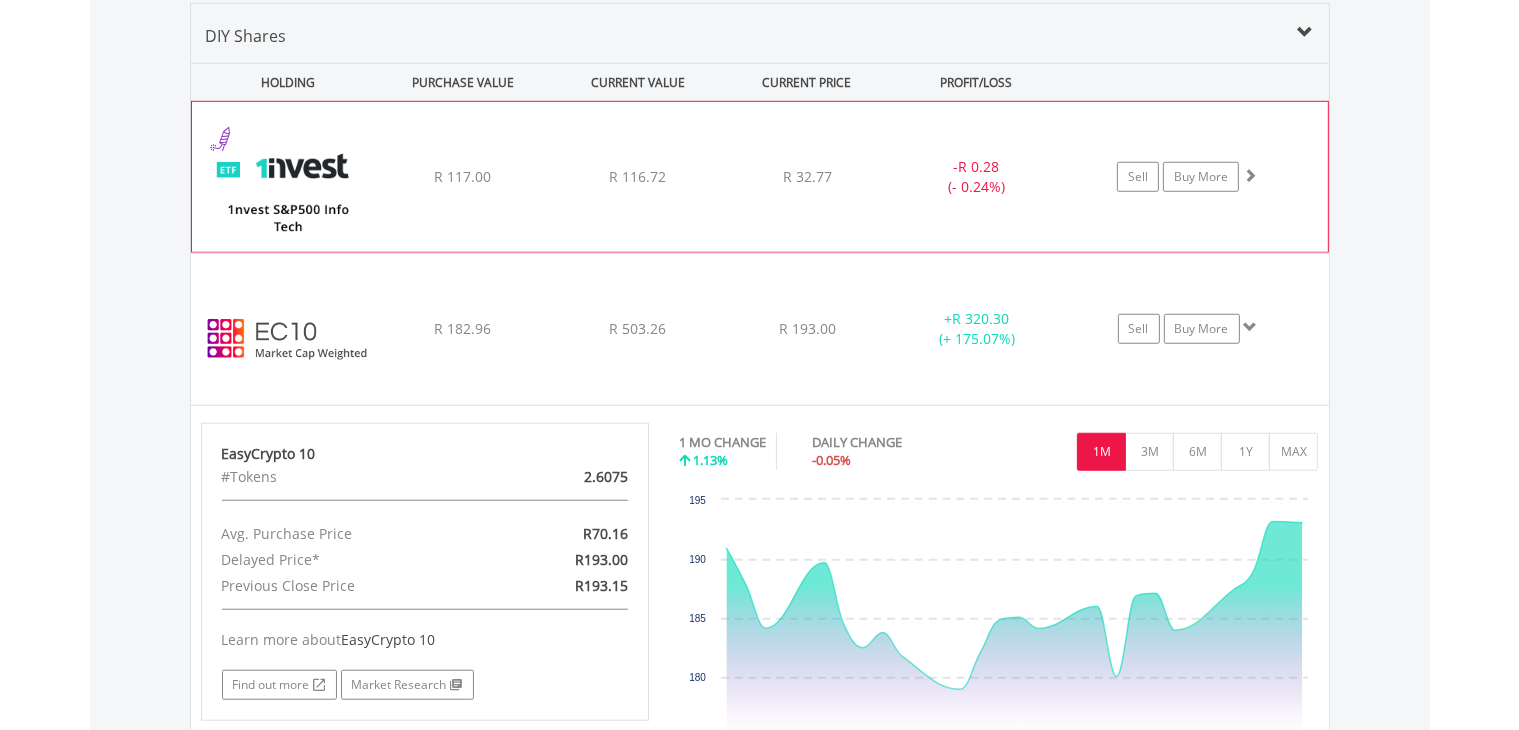 click on "﻿
1nvest S&P500 Info Tech Index Feeder ETF
R 117.00
R 116.72
R 32.77
-  R 0.28 (- 0.24%)
Sell
Buy More" at bounding box center (760, 177) 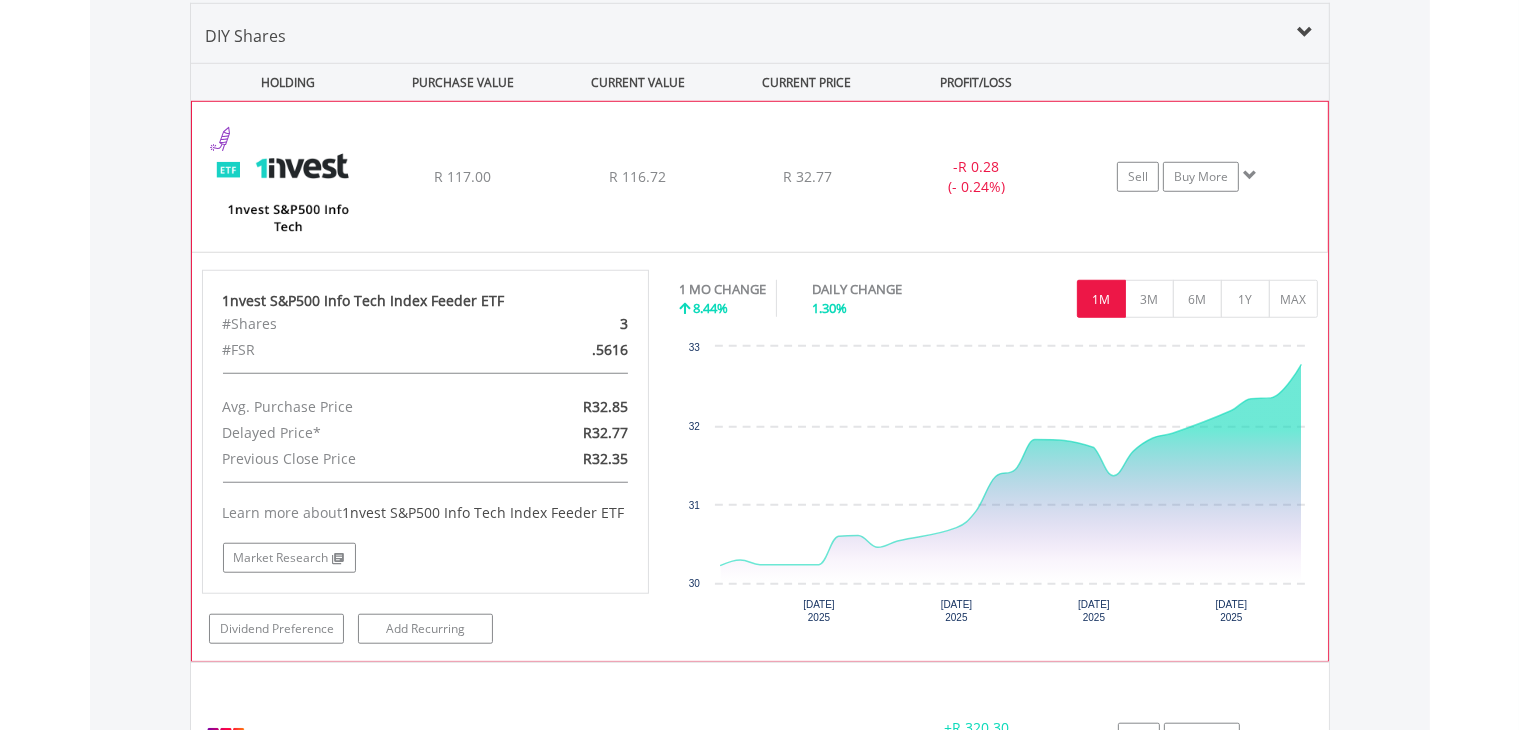 click on "﻿
1nvest S&P500 Info Tech Index Feeder ETF
R 117.00
R 116.72
R 32.77
-  R 0.28 (- 0.24%)
Sell
Buy More" at bounding box center [760, 177] 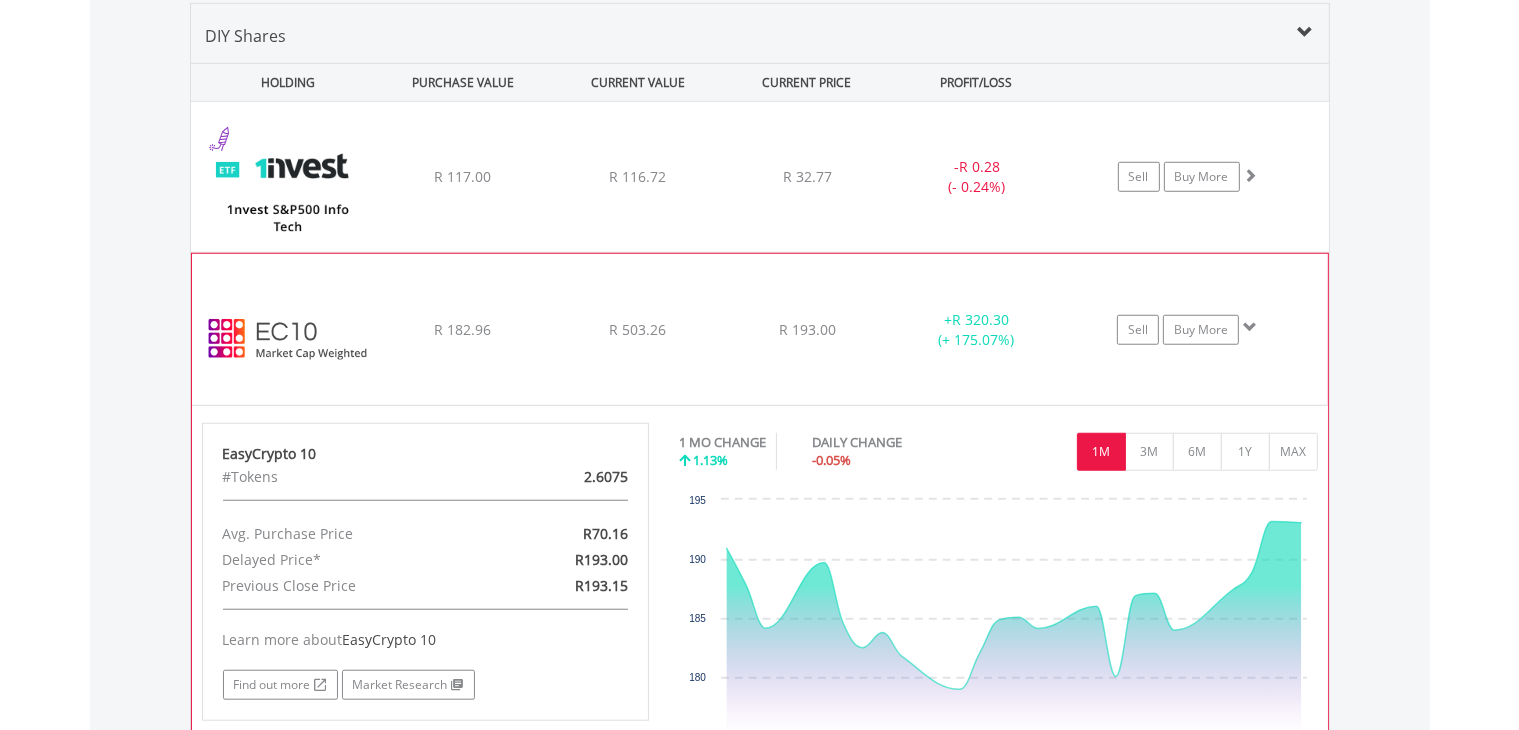 click on "R 503.26" at bounding box center [637, 177] 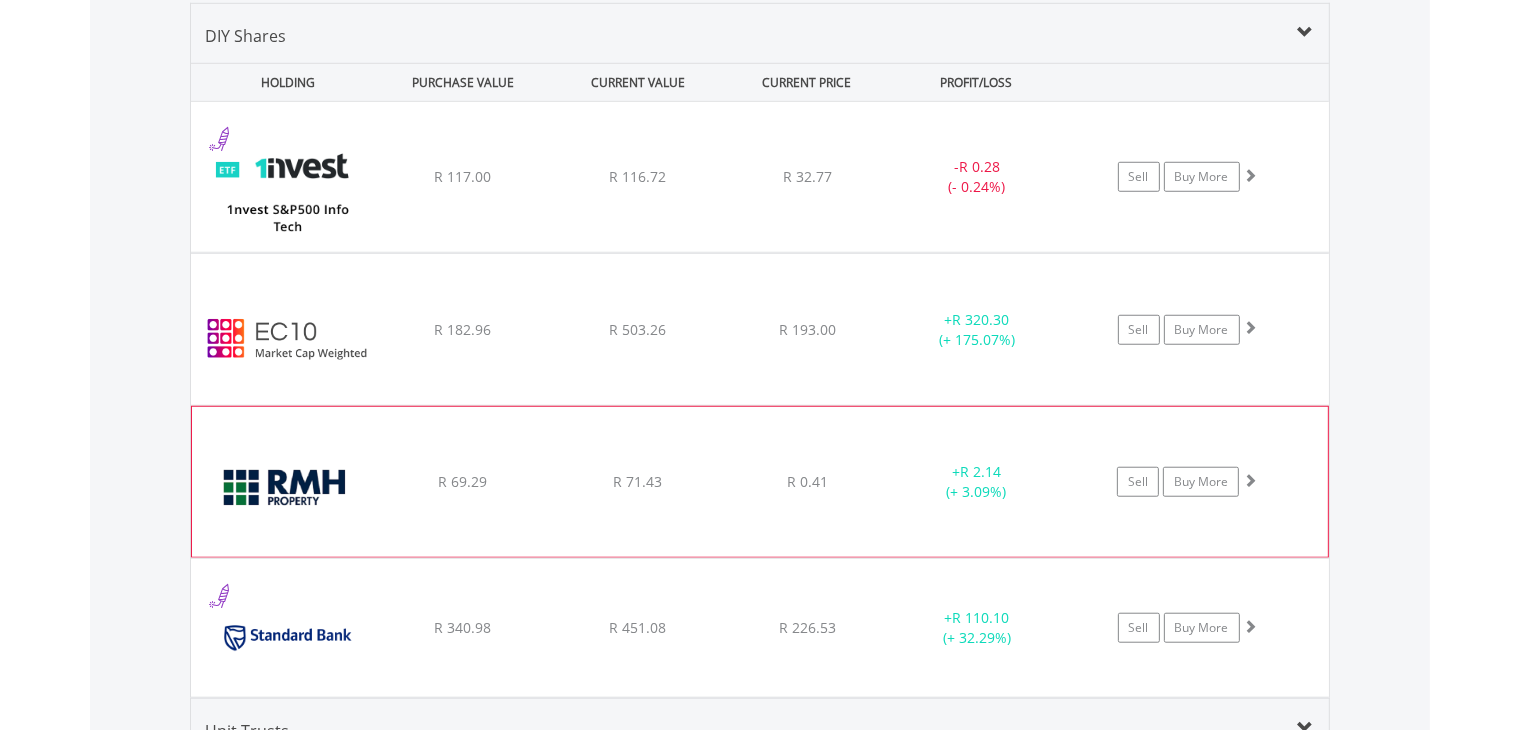 click on "﻿
RMB Holdings Limited
R 69.29
R 71.43
R 0.41
+  R 2.14 (+ 3.09%)
Sell
Buy More" at bounding box center (760, 177) 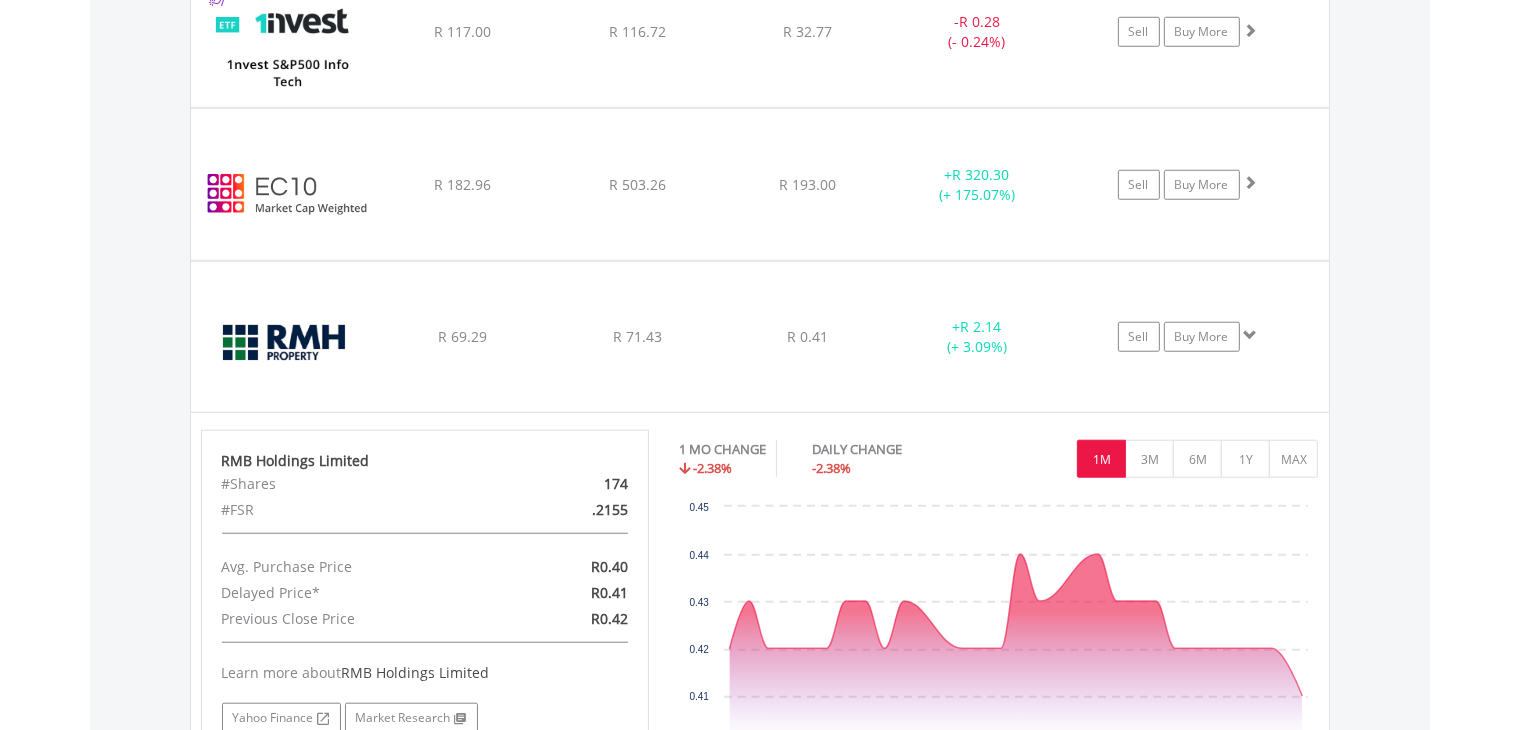 scroll, scrollTop: 1713, scrollLeft: 0, axis: vertical 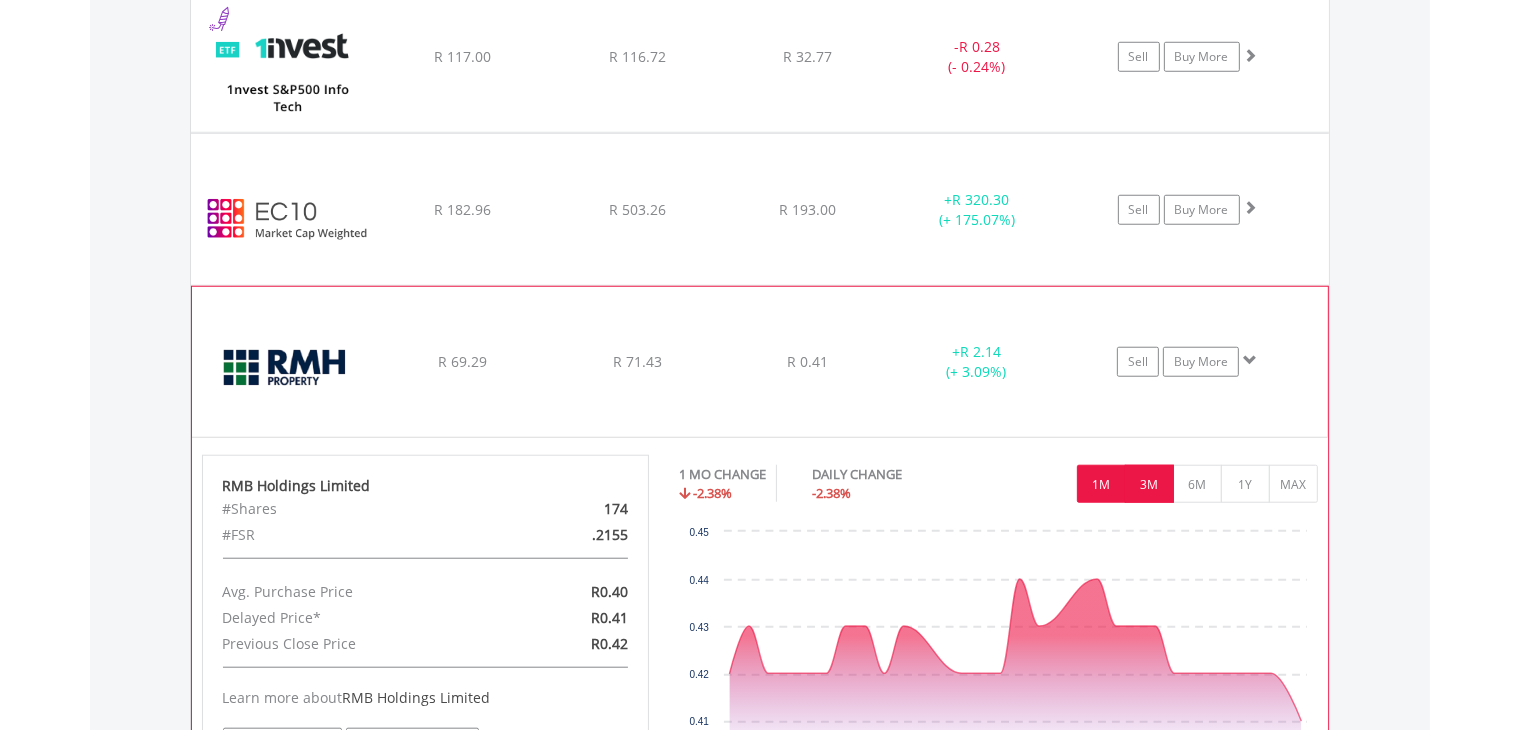 click on "3M" at bounding box center (1149, 484) 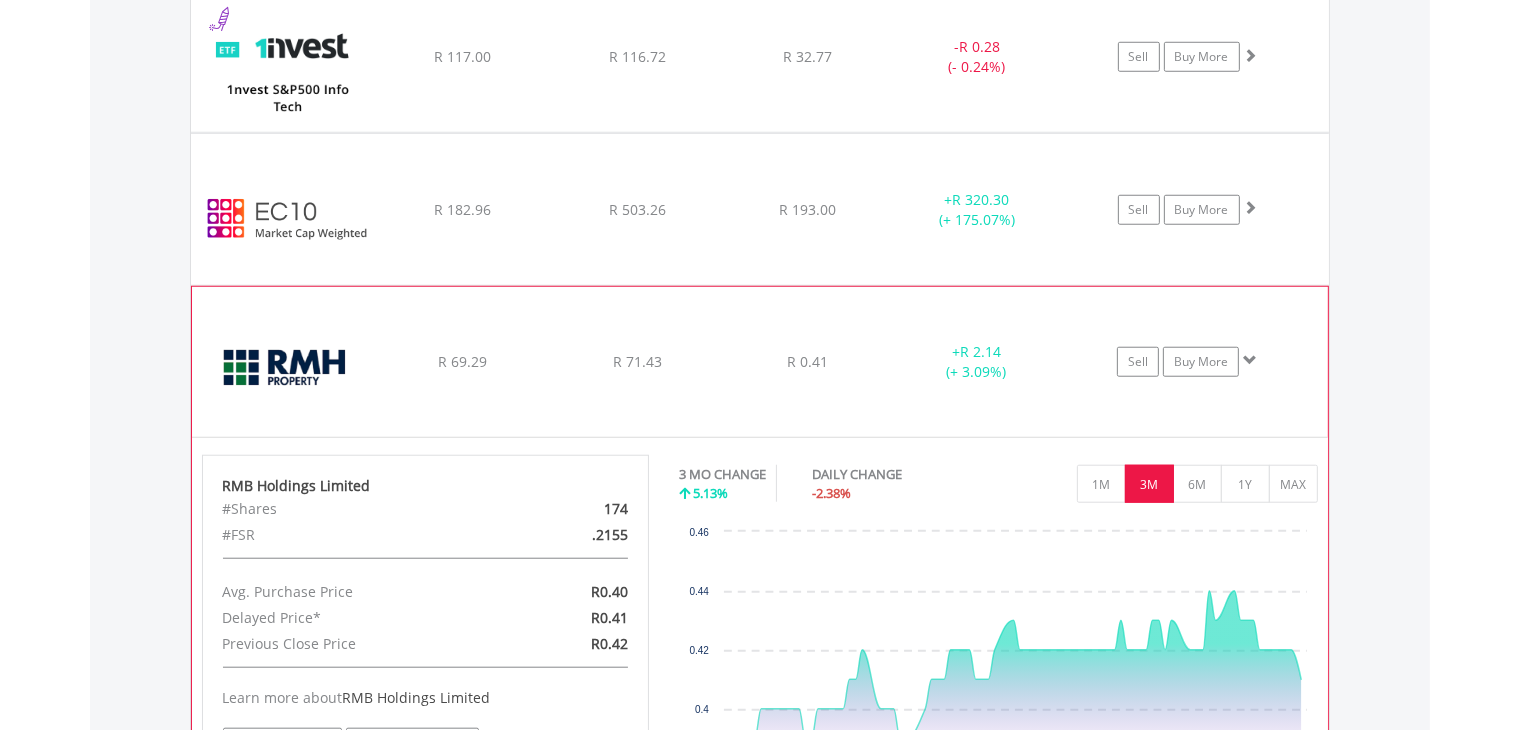 click on "﻿
RMB Holdings Limited
R 69.29
R 71.43
R 0.41
+  R 2.14 (+ 3.09%)
Sell
Buy More" at bounding box center [760, 57] 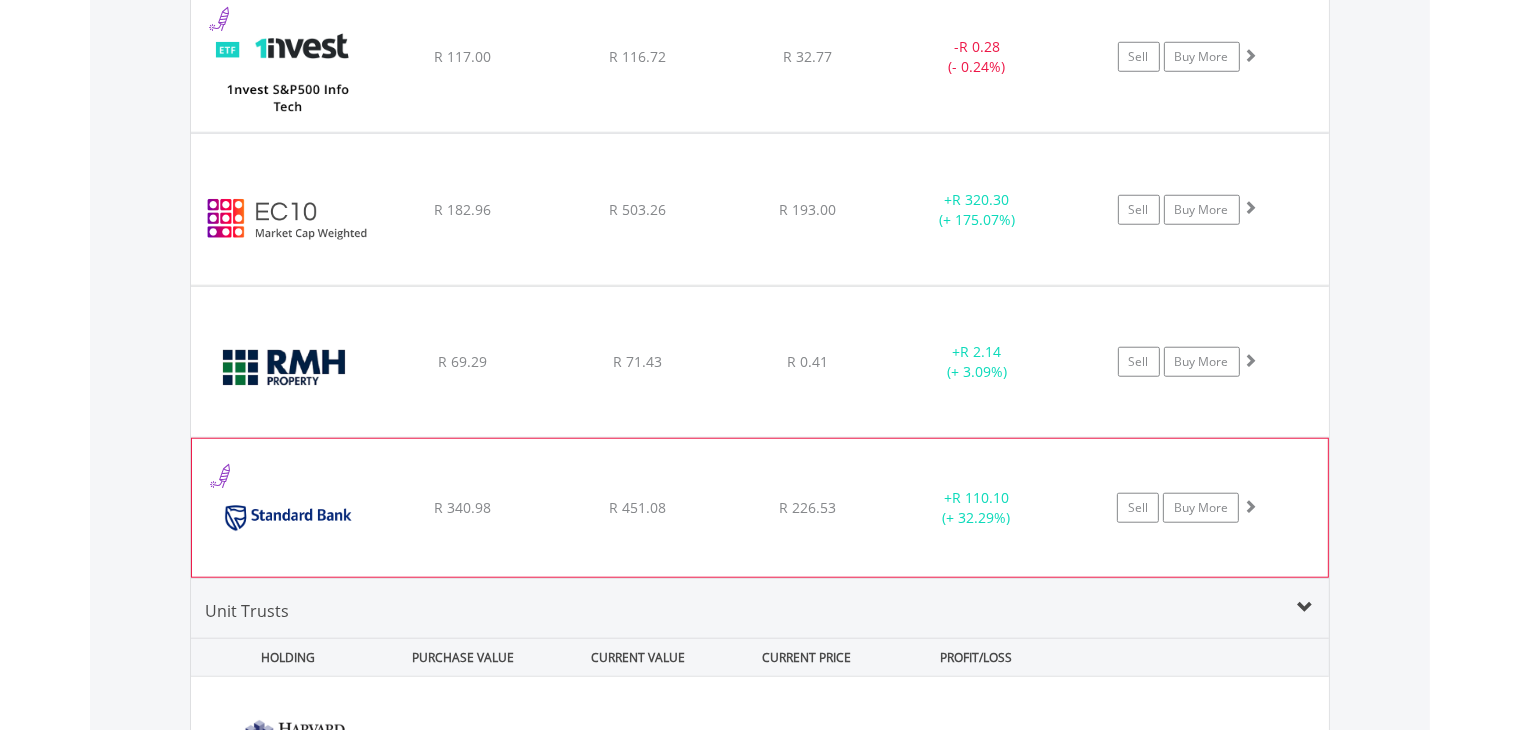 click on "R 451.08" at bounding box center [637, 56] 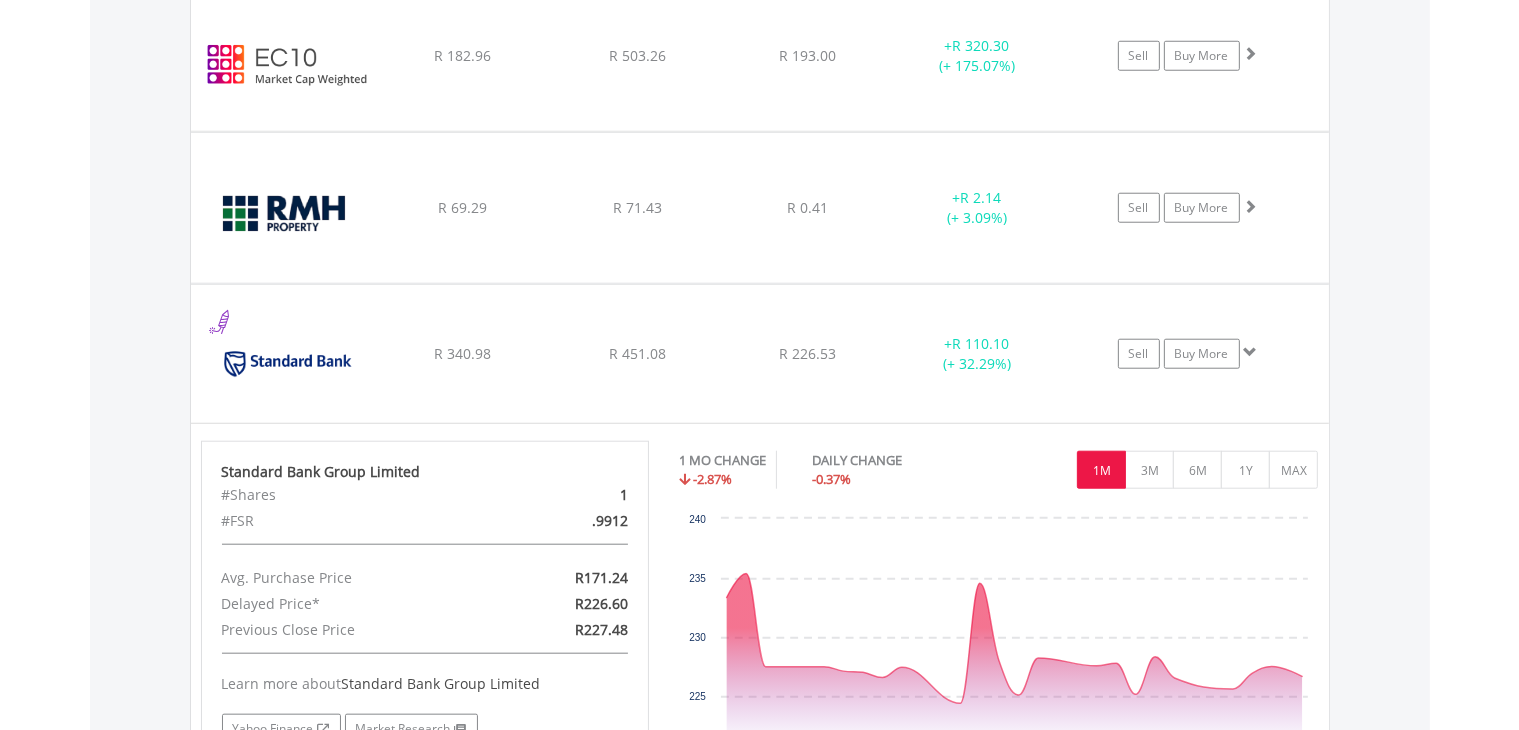 scroll, scrollTop: 1830, scrollLeft: 0, axis: vertical 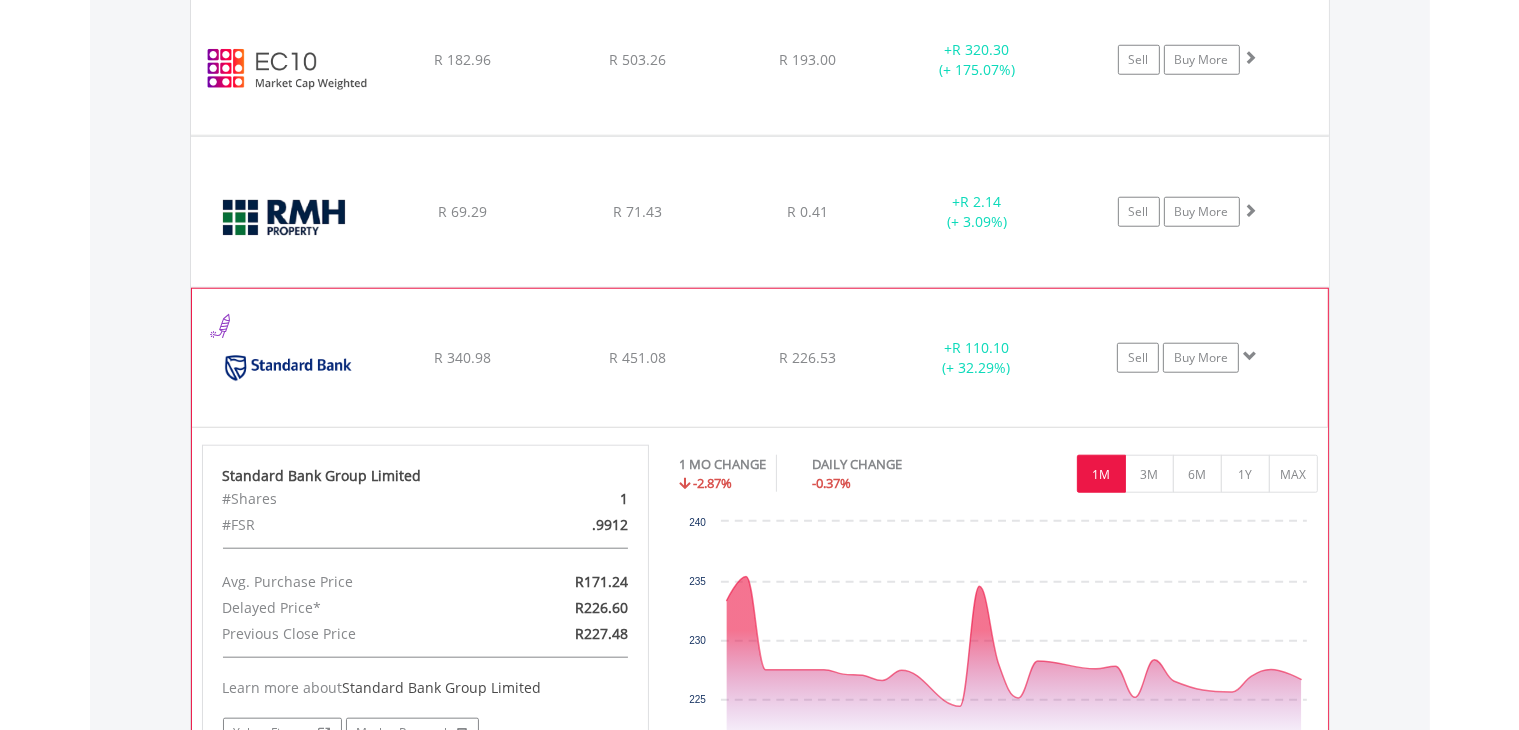 click on "+  R 110.10 (+ 32.29%)" at bounding box center [977, 60] 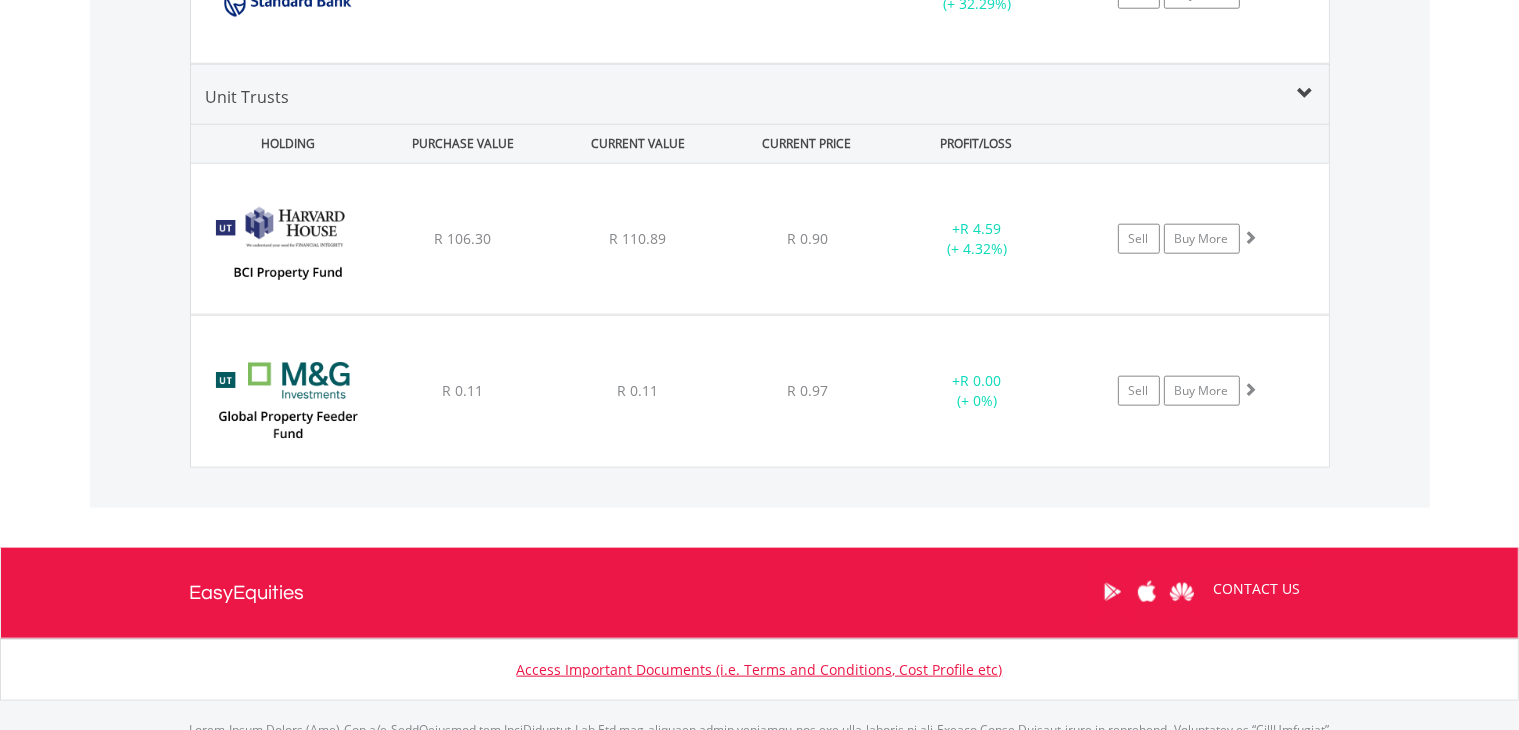 scroll, scrollTop: 2184, scrollLeft: 0, axis: vertical 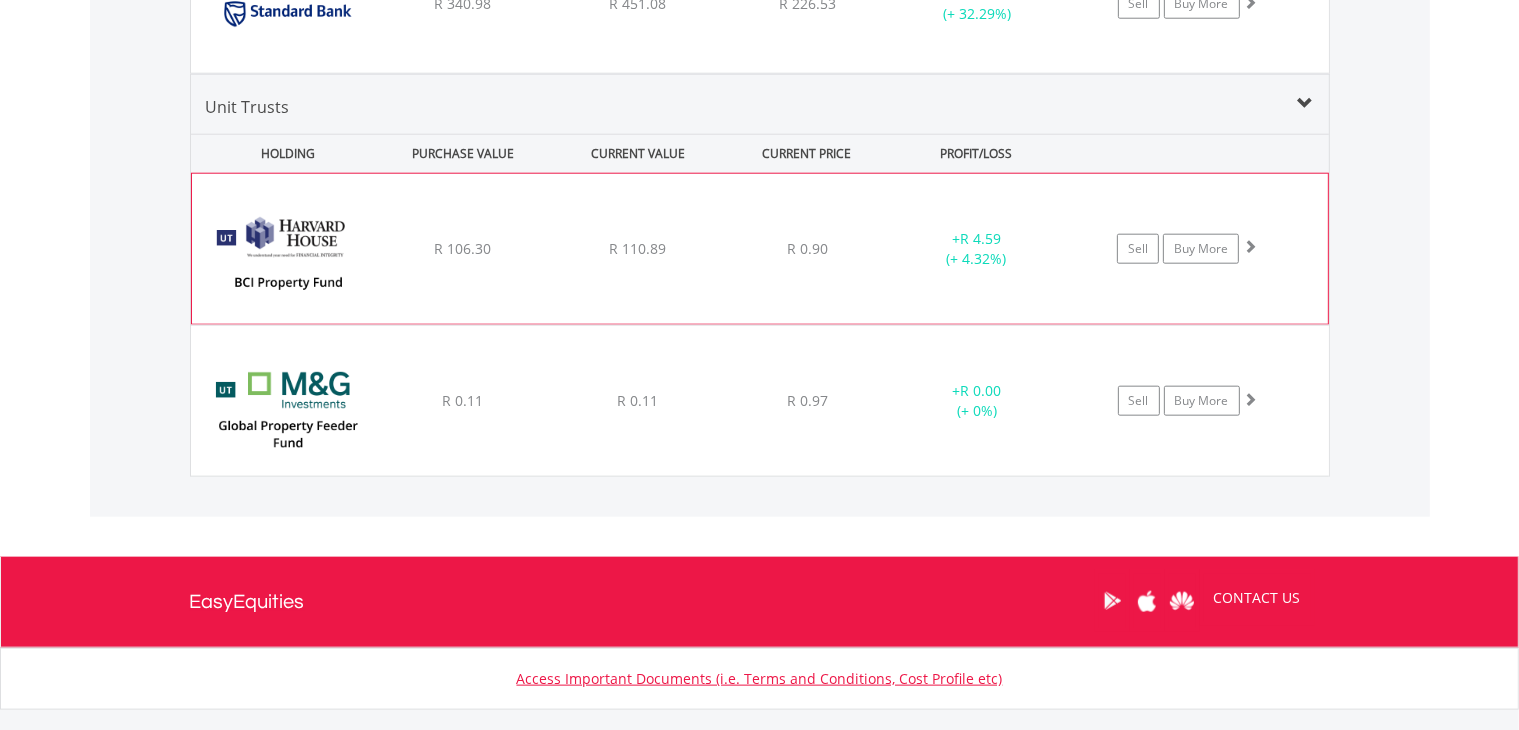 click on "+  R 4.59 (+ 4.32%)" at bounding box center (976, 249) 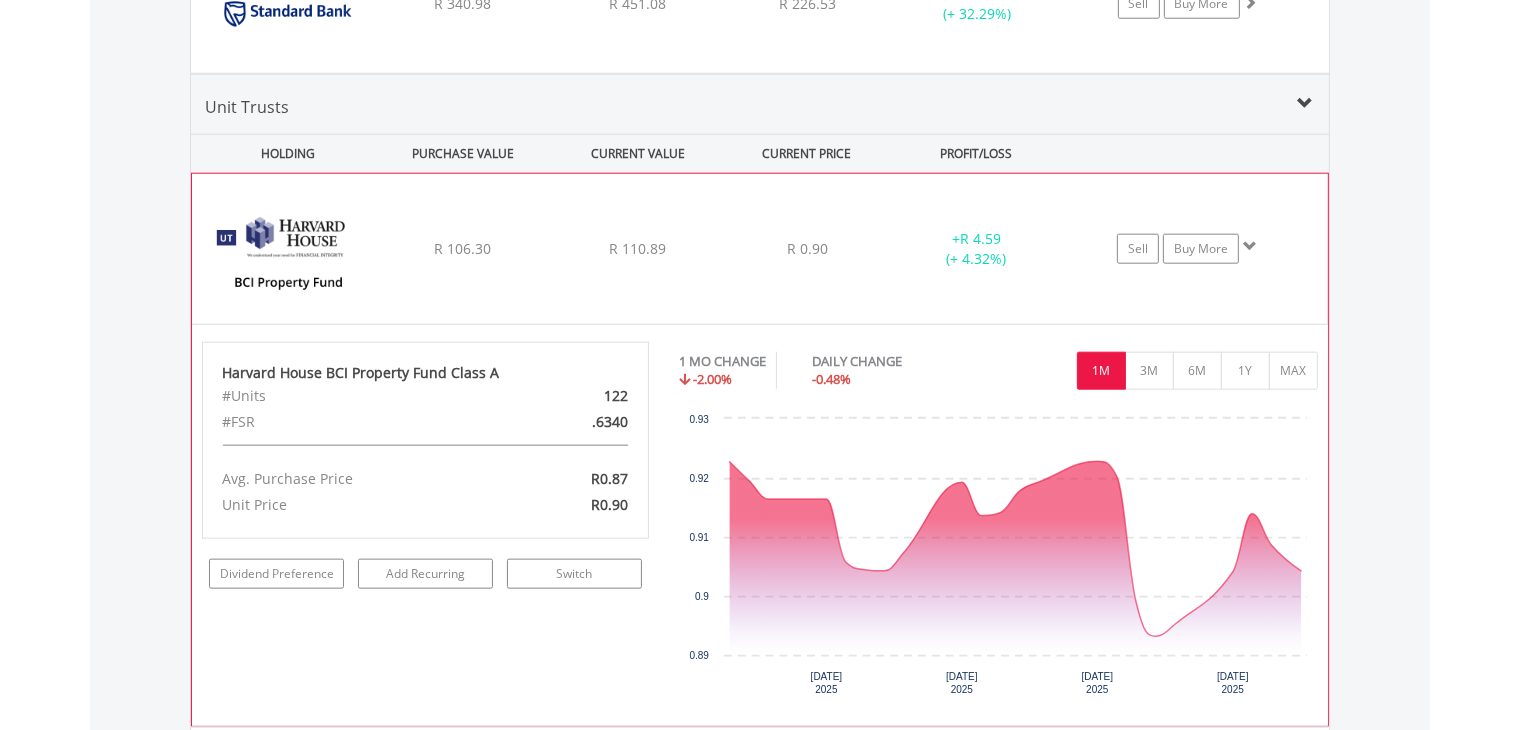 click on "﻿
Harvard House BCI Property Fund Class A
R 106.30
R 110.89
R 0.90
+  R 4.59 (+ 4.32%)
Sell
Buy More" at bounding box center [760, 249] 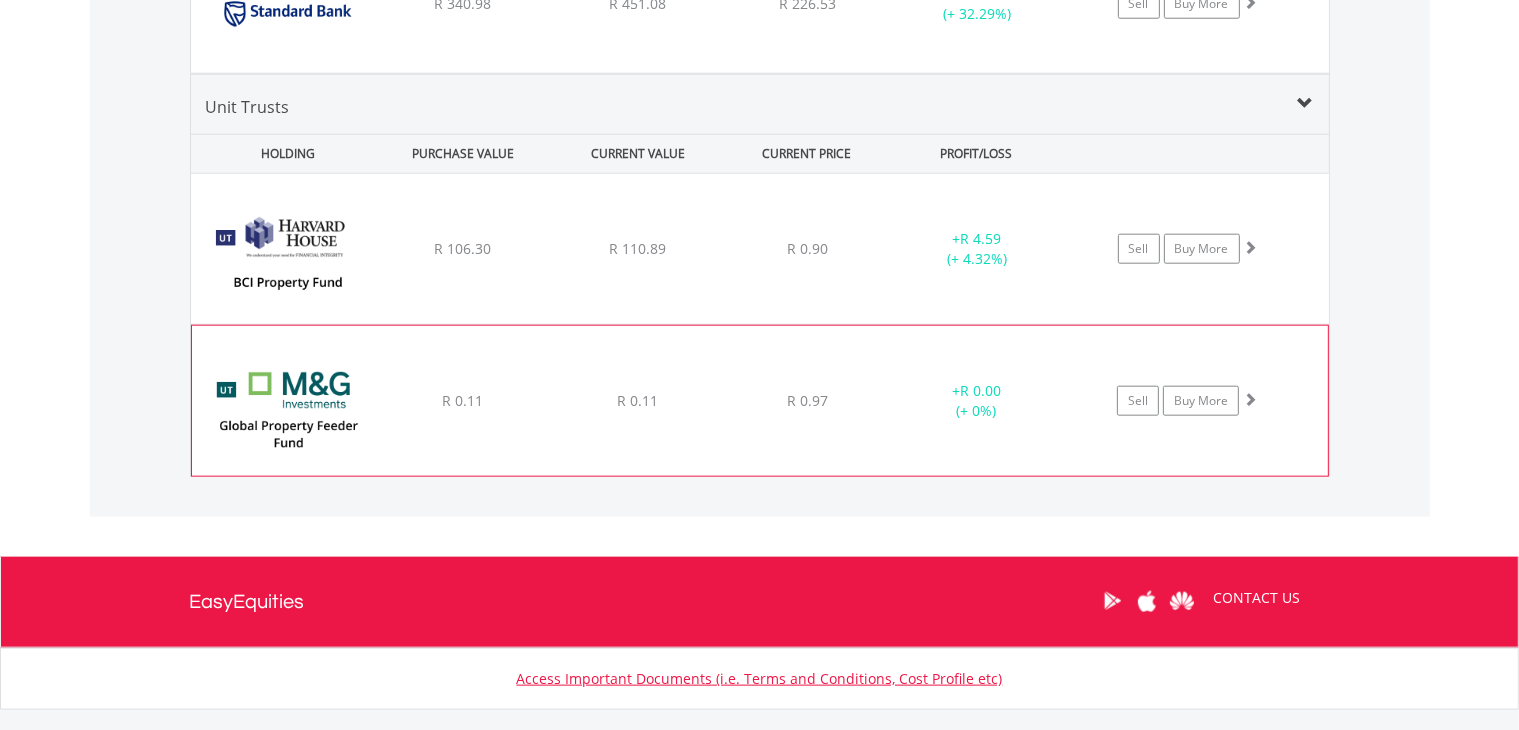 click on "﻿
M&G Global Property Feeder Fund B
R 0.11
R 0.11
R 0.97
+  R 0.00 (+ 0%)
Sell
Buy More" at bounding box center (760, 249) 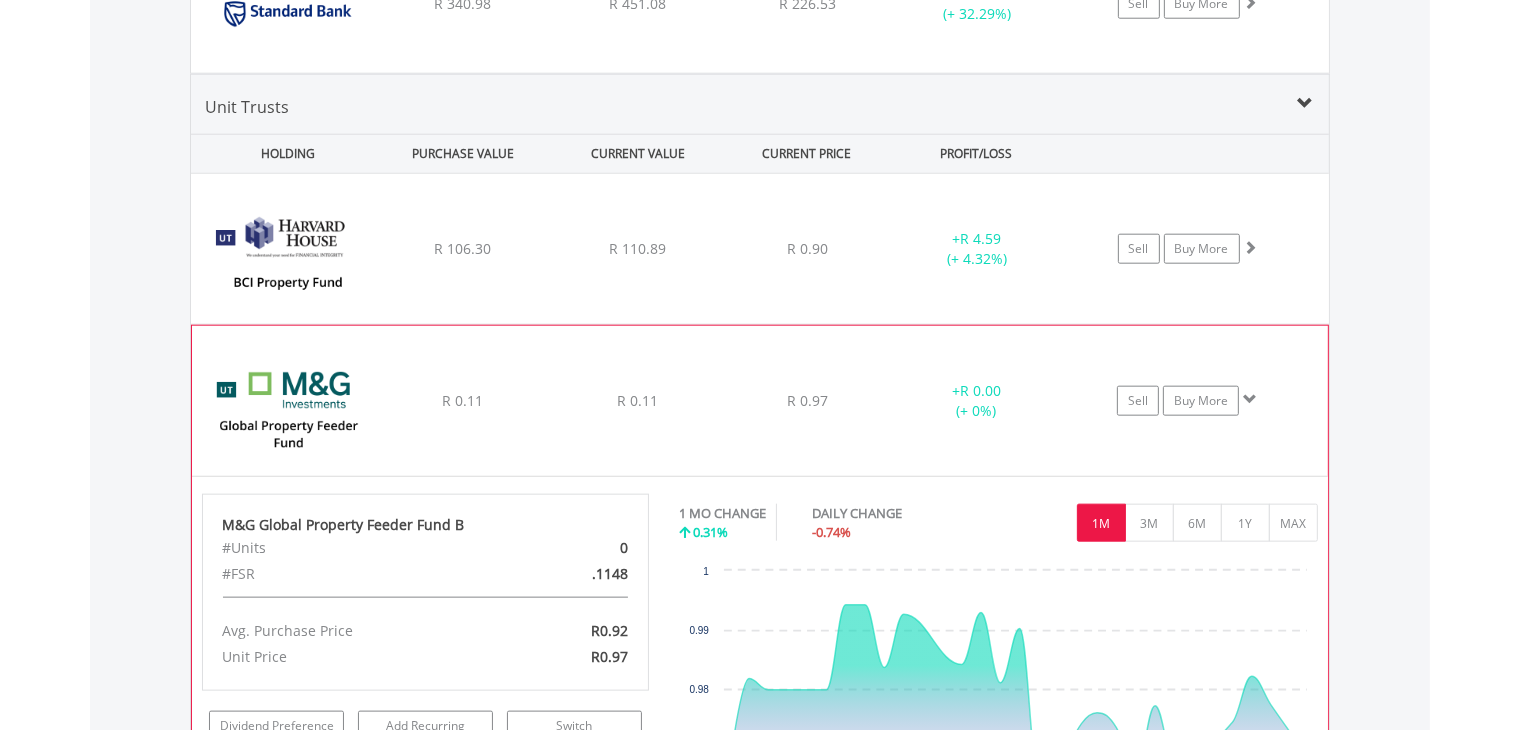 click on "﻿
M&G Global Property Feeder Fund B
R 0.11
R 0.11
R 0.97
+  R 0.00 (+ 0%)
Sell
Buy More" at bounding box center (760, 249) 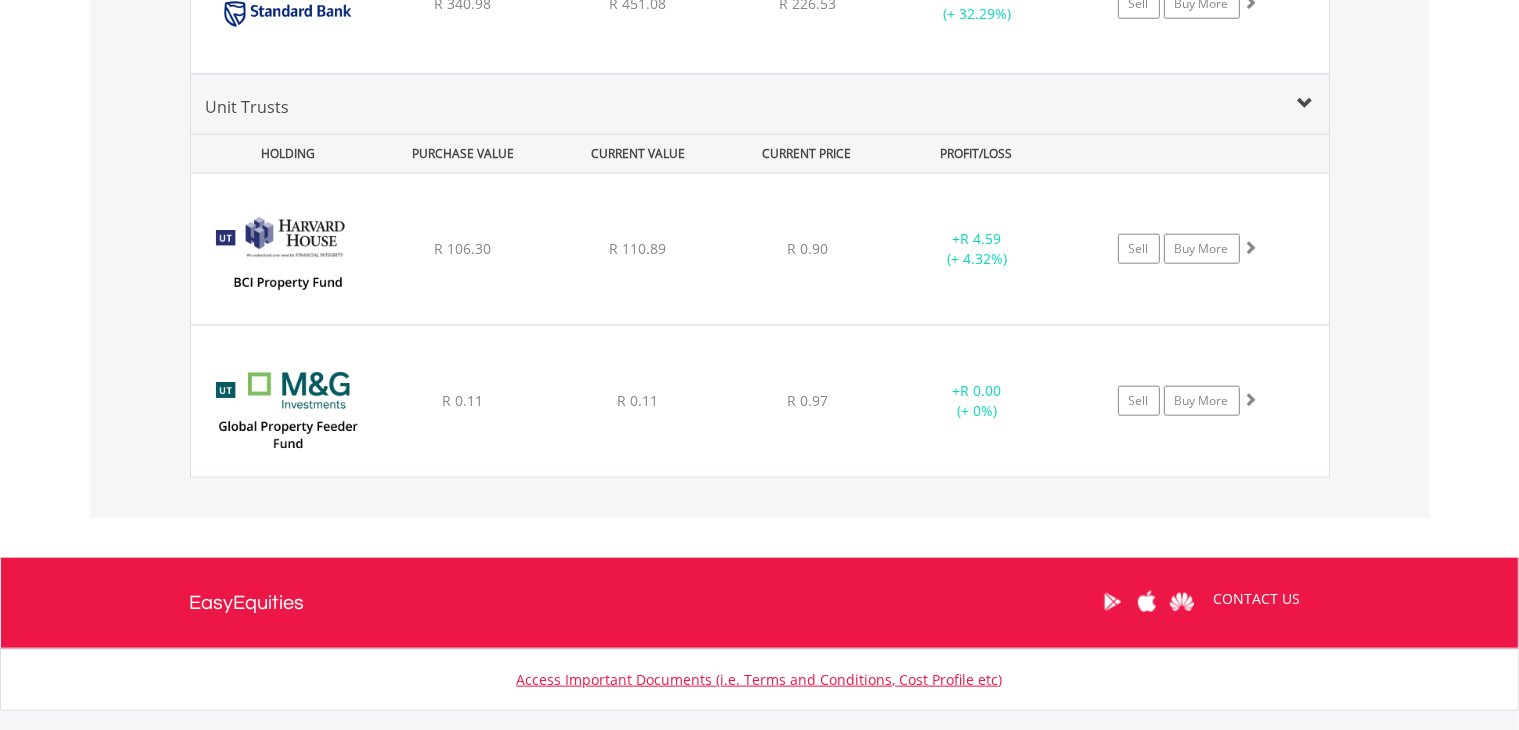 click on "Unit Trusts" at bounding box center (760, -581) 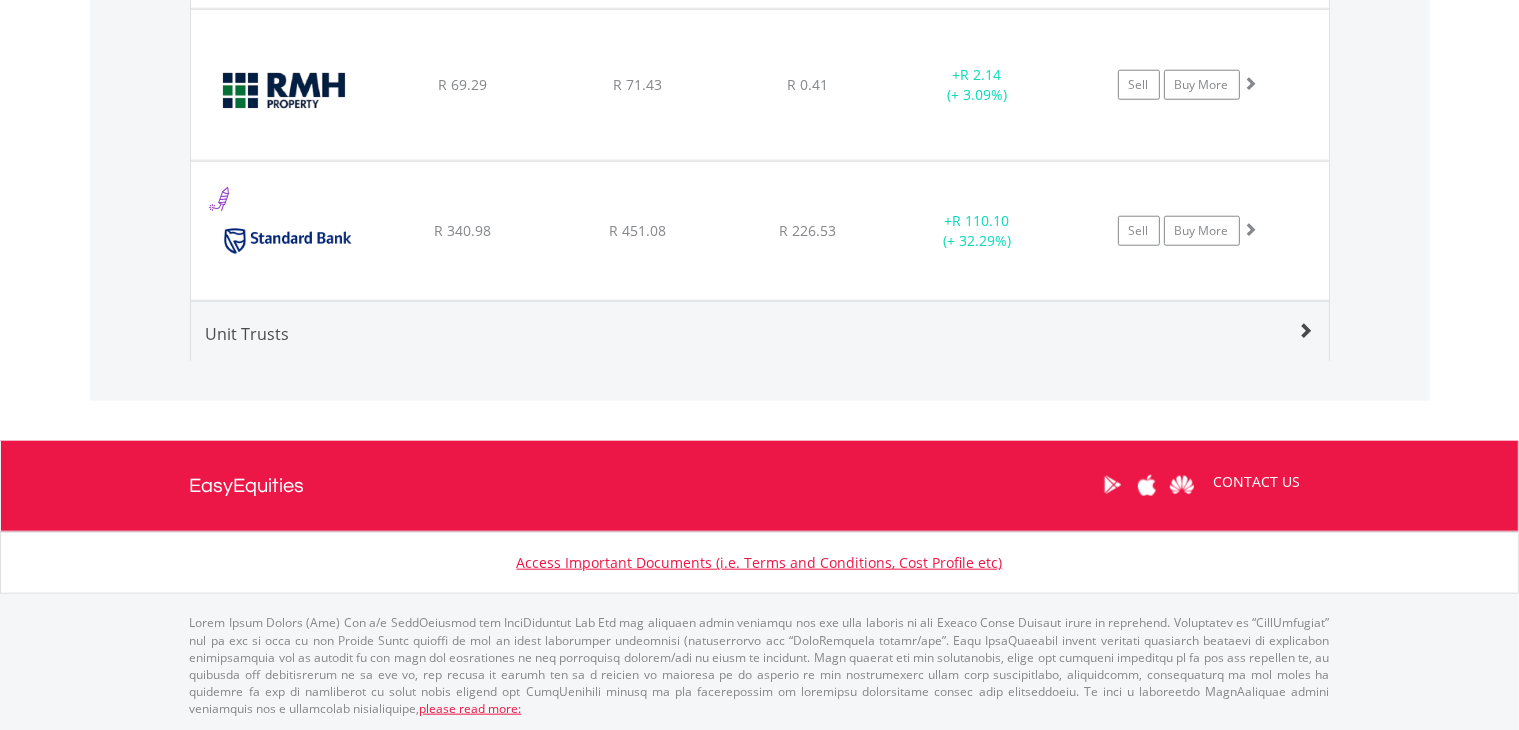 scroll, scrollTop: 1953, scrollLeft: 0, axis: vertical 